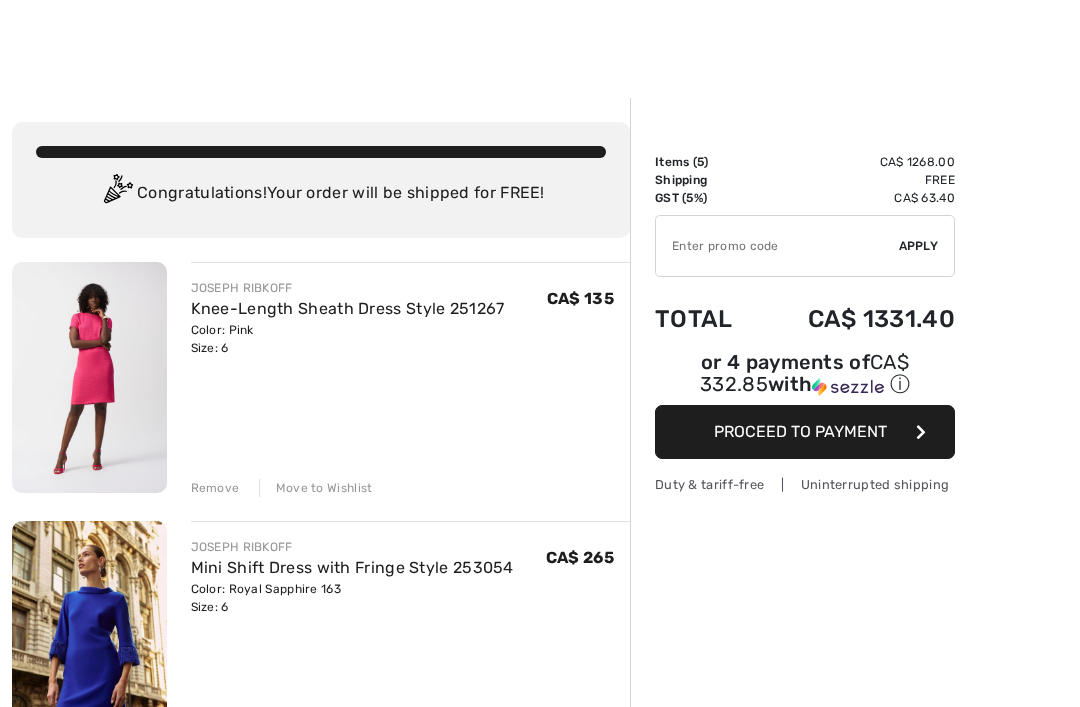 scroll, scrollTop: 2, scrollLeft: 0, axis: vertical 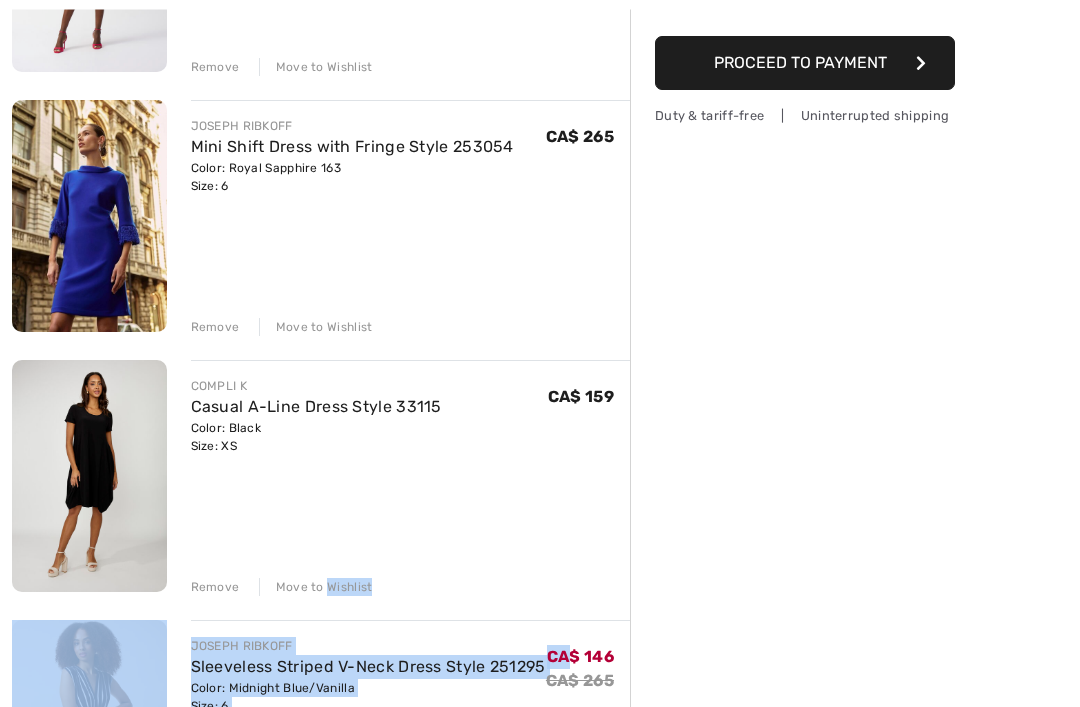click on "COMPLI K
Casual A-Line Dress Style 33115
Color: Black
Size: XS
Final Sale
CA$ 159
CA$ 159
Remove
Move to Wishlist" at bounding box center (411, 479) 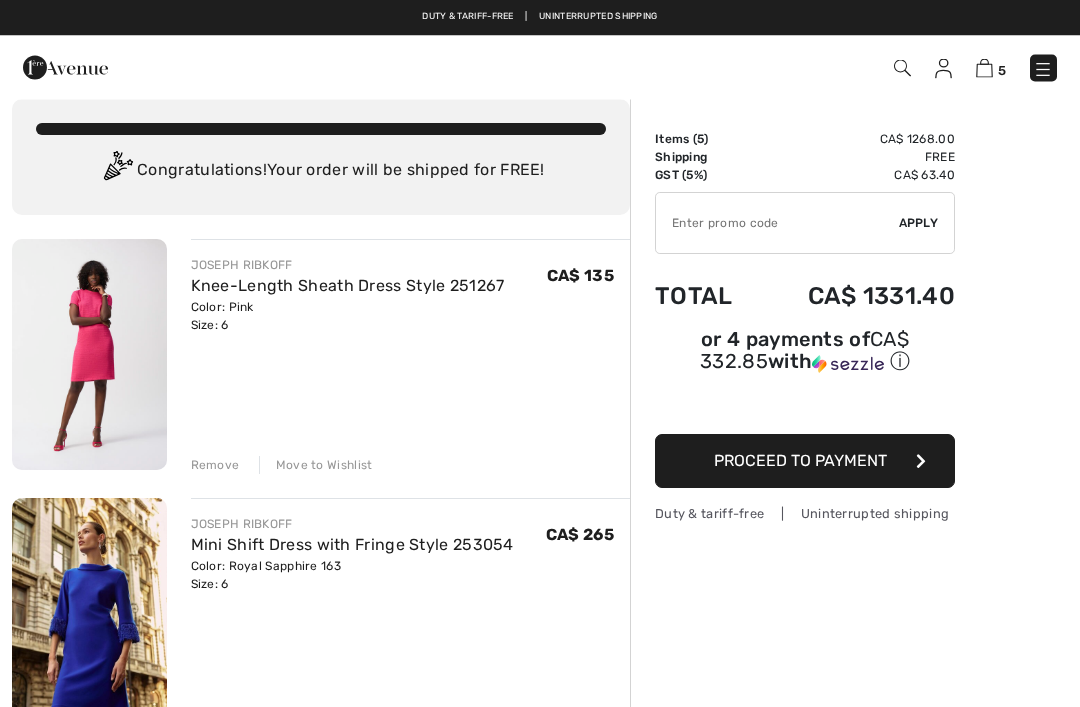 scroll, scrollTop: 0, scrollLeft: 0, axis: both 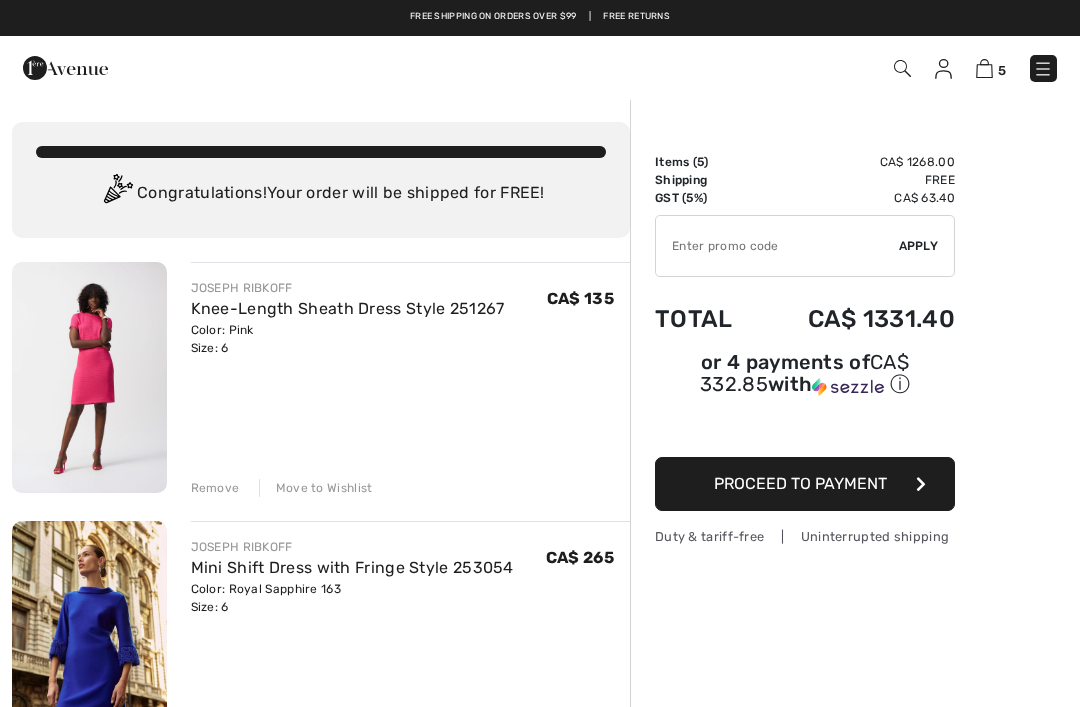 click at bounding box center [65, 68] 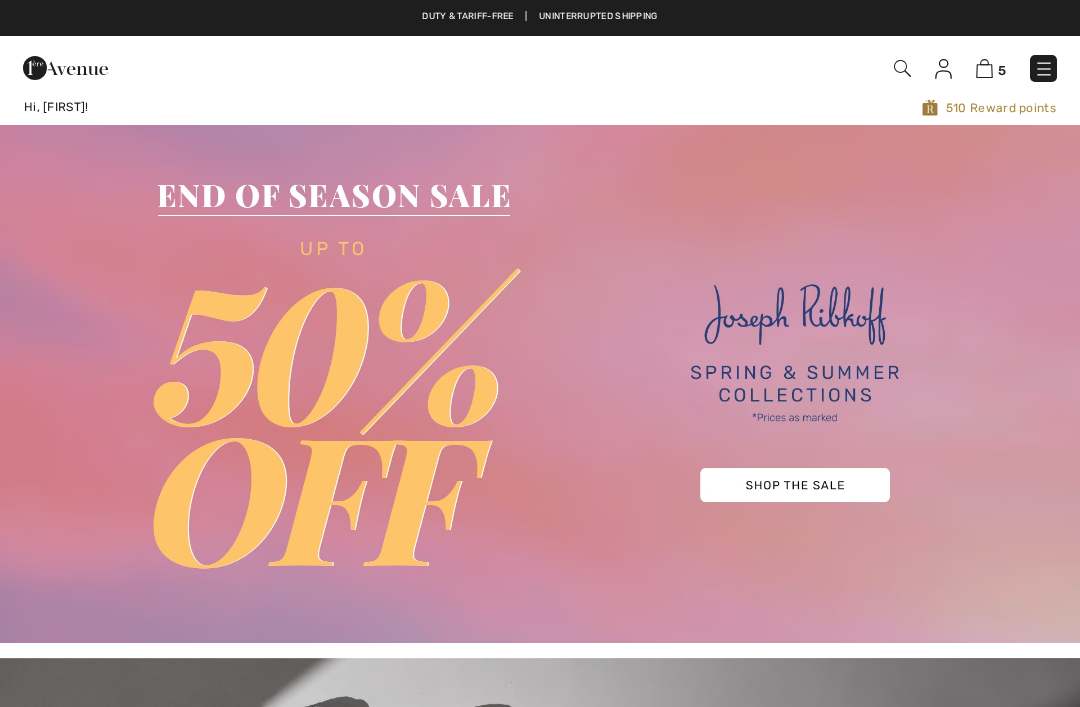 scroll, scrollTop: 0, scrollLeft: 0, axis: both 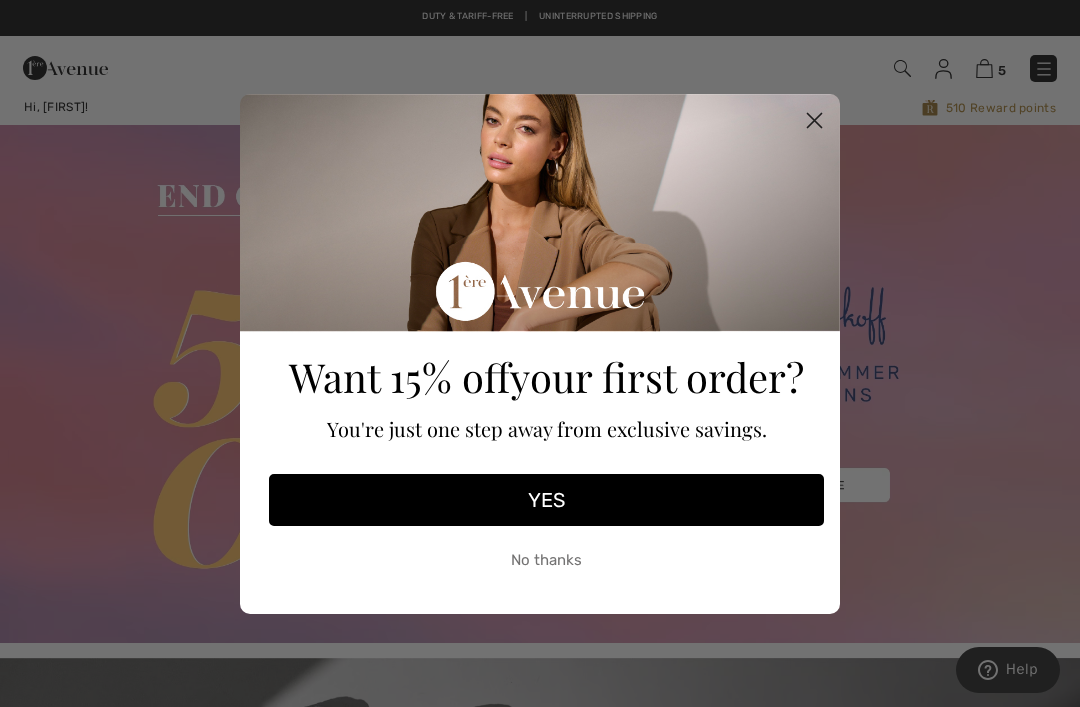 click 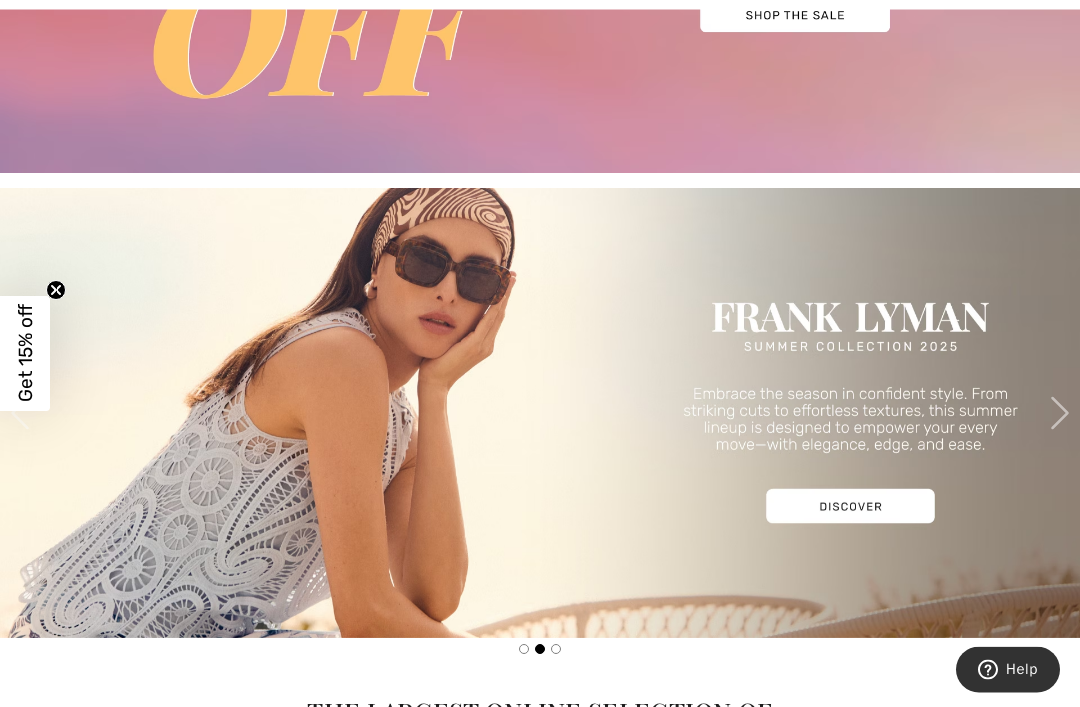 scroll, scrollTop: 470, scrollLeft: 0, axis: vertical 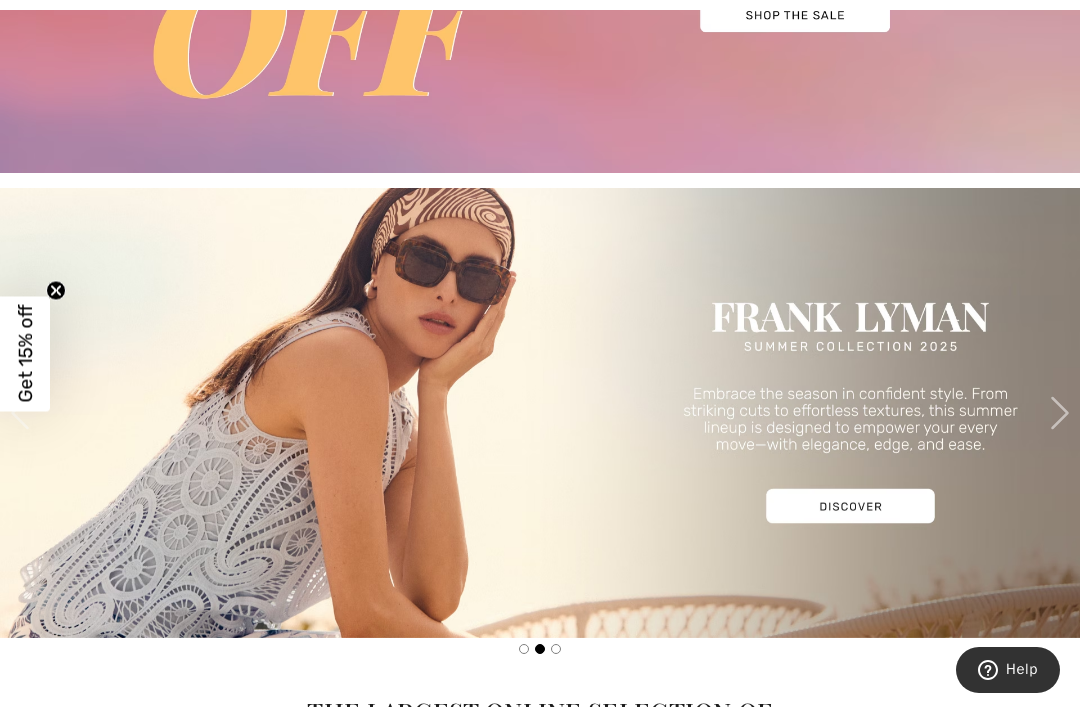 click at bounding box center [540, 413] 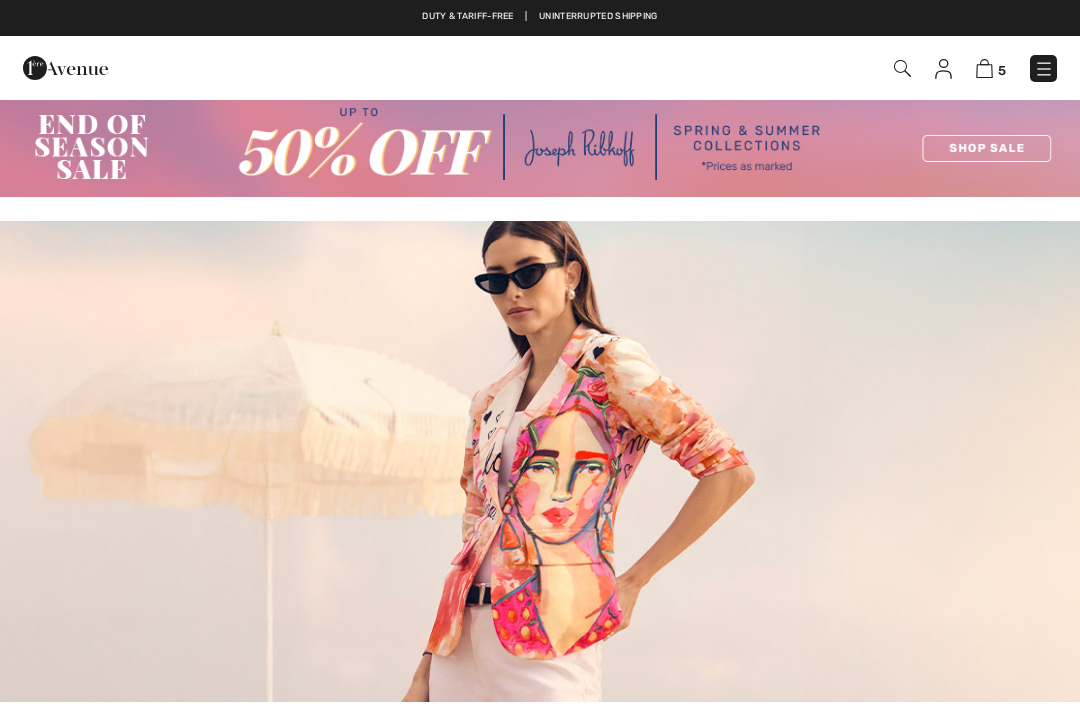 scroll, scrollTop: 0, scrollLeft: 0, axis: both 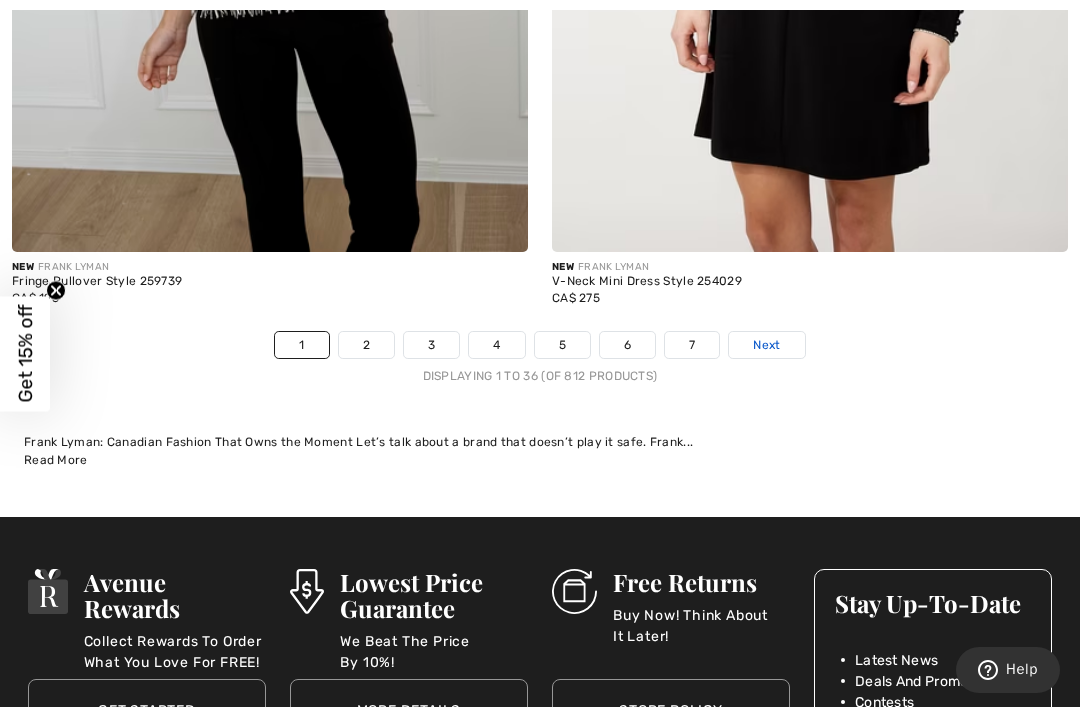 click on "Next" at bounding box center [766, 345] 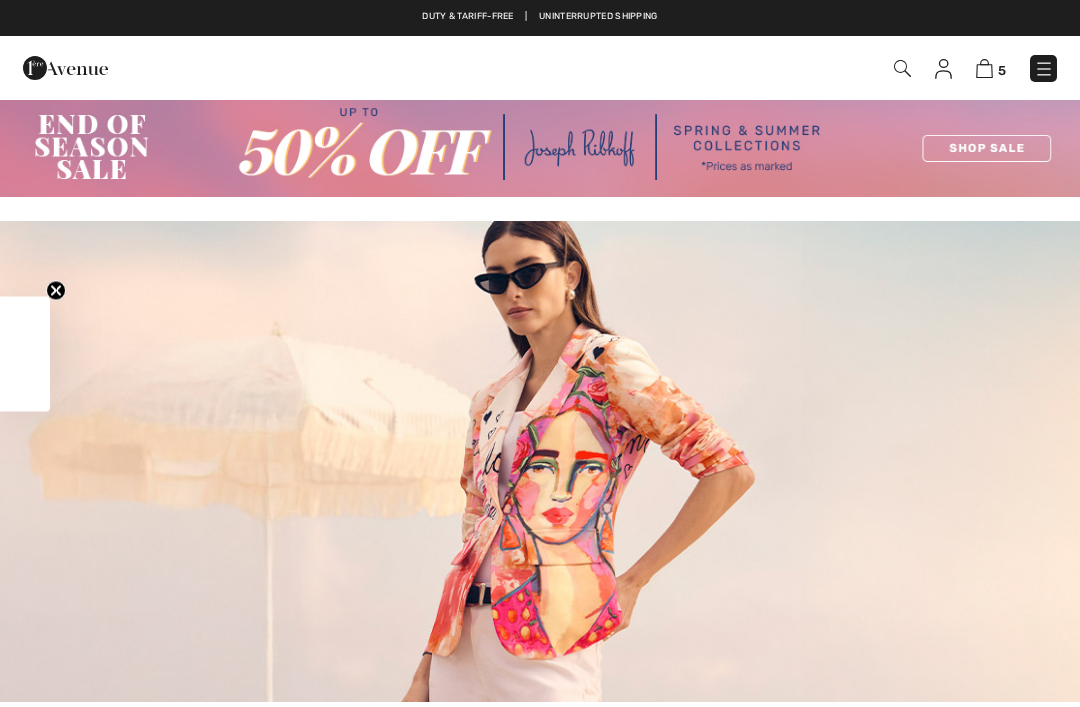 checkbox on "true" 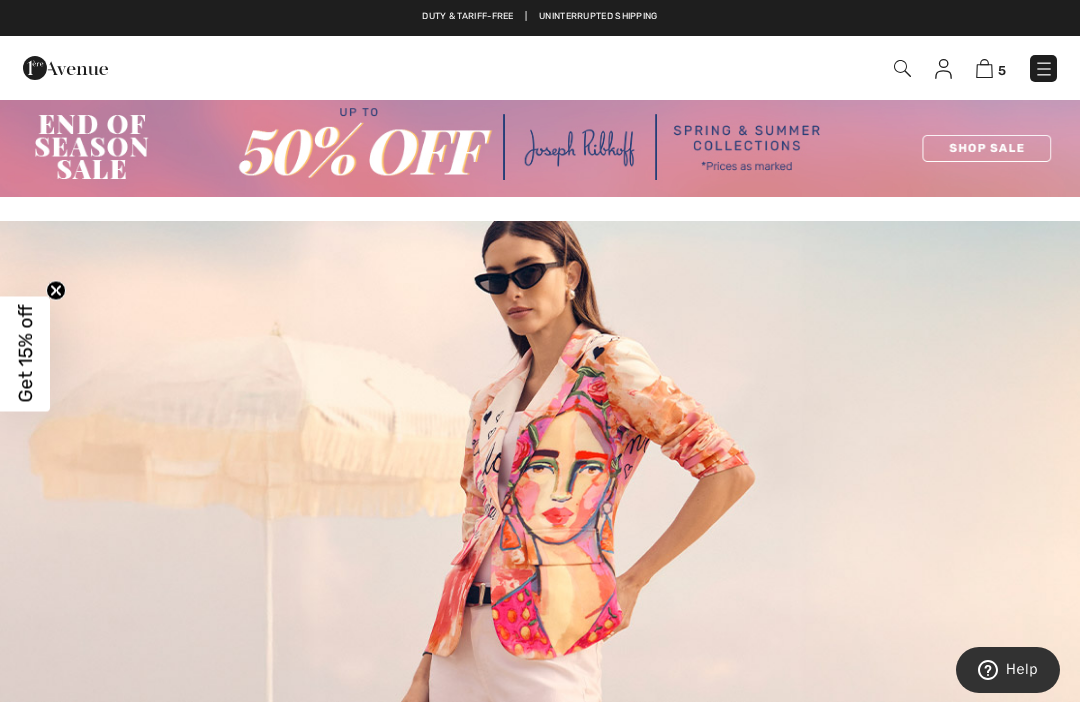 scroll, scrollTop: 0, scrollLeft: 0, axis: both 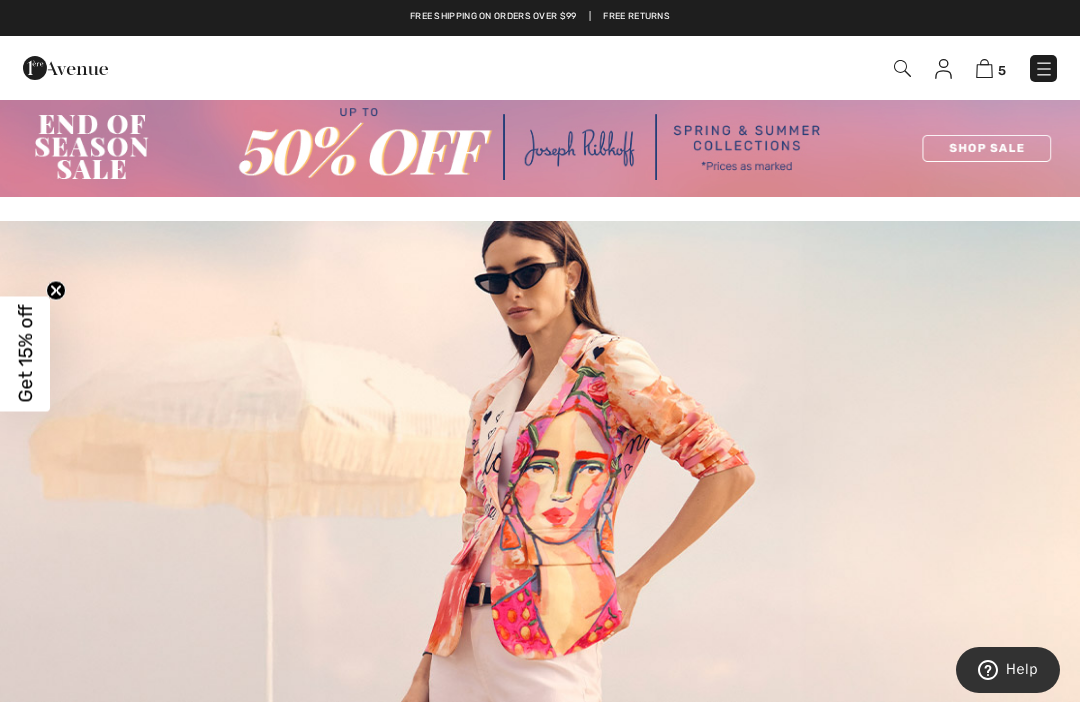 click at bounding box center (540, 147) 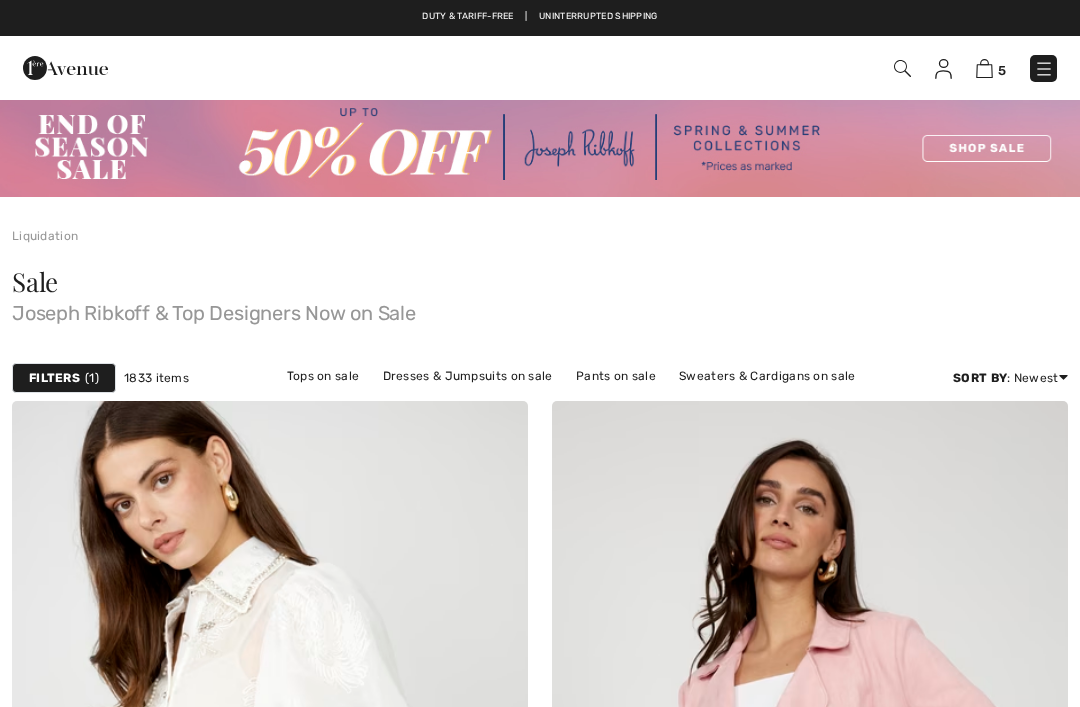 checkbox on "true" 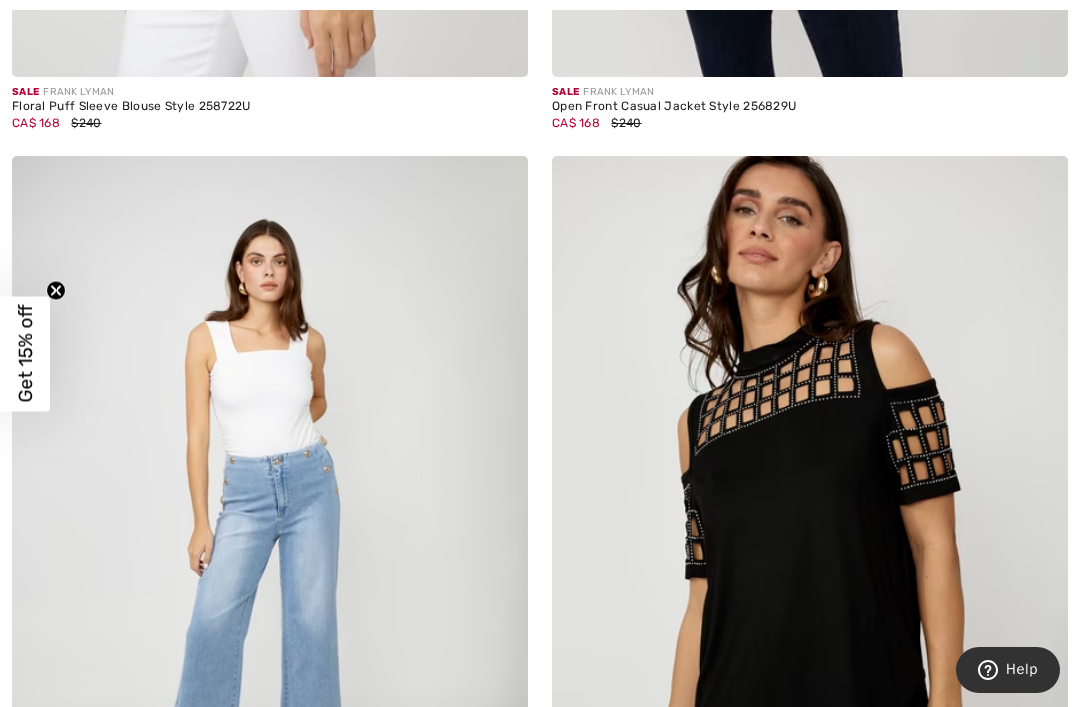 scroll, scrollTop: 1166, scrollLeft: 0, axis: vertical 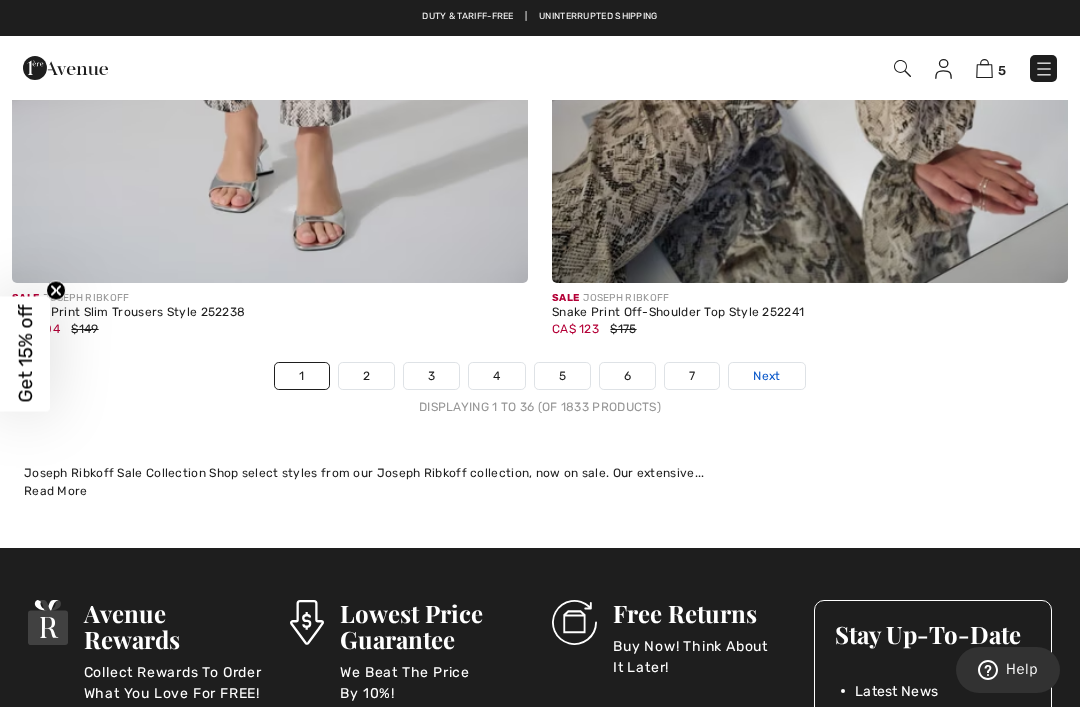 click on "Next" at bounding box center (766, 376) 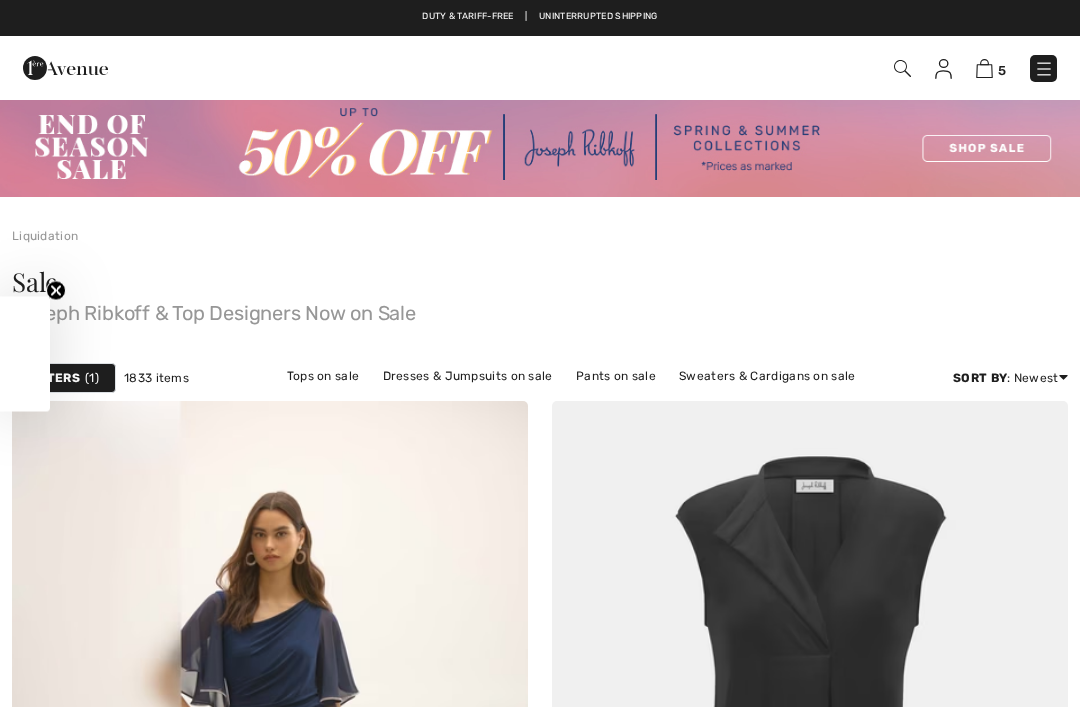 checkbox on "true" 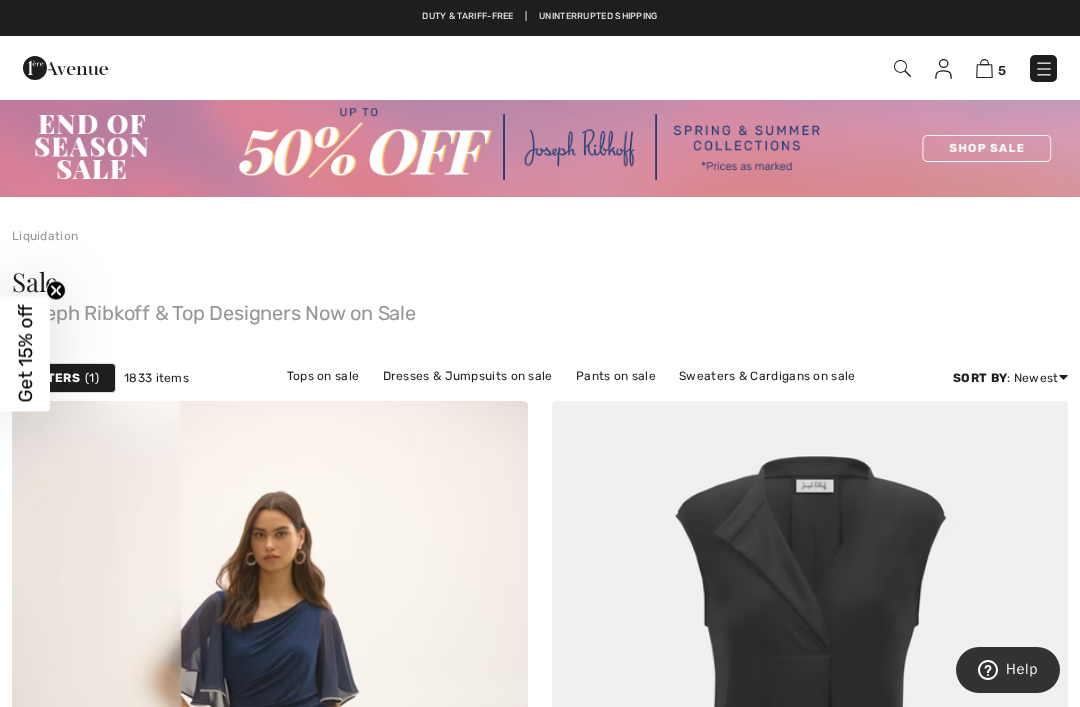 scroll, scrollTop: 0, scrollLeft: 0, axis: both 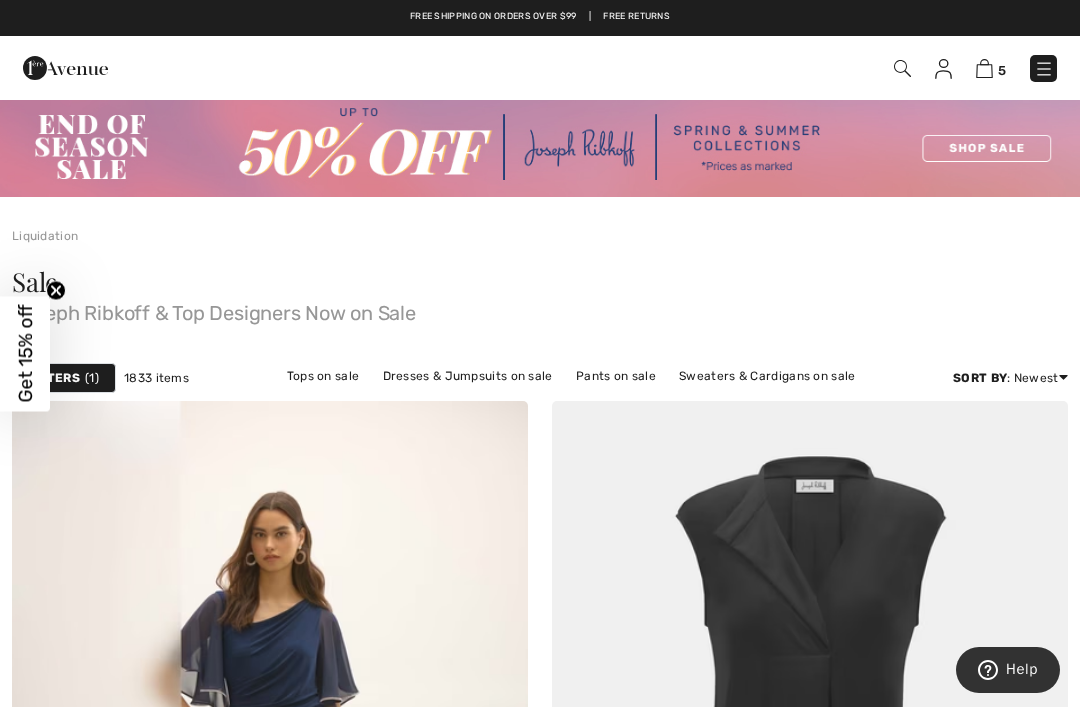 click at bounding box center [65, 68] 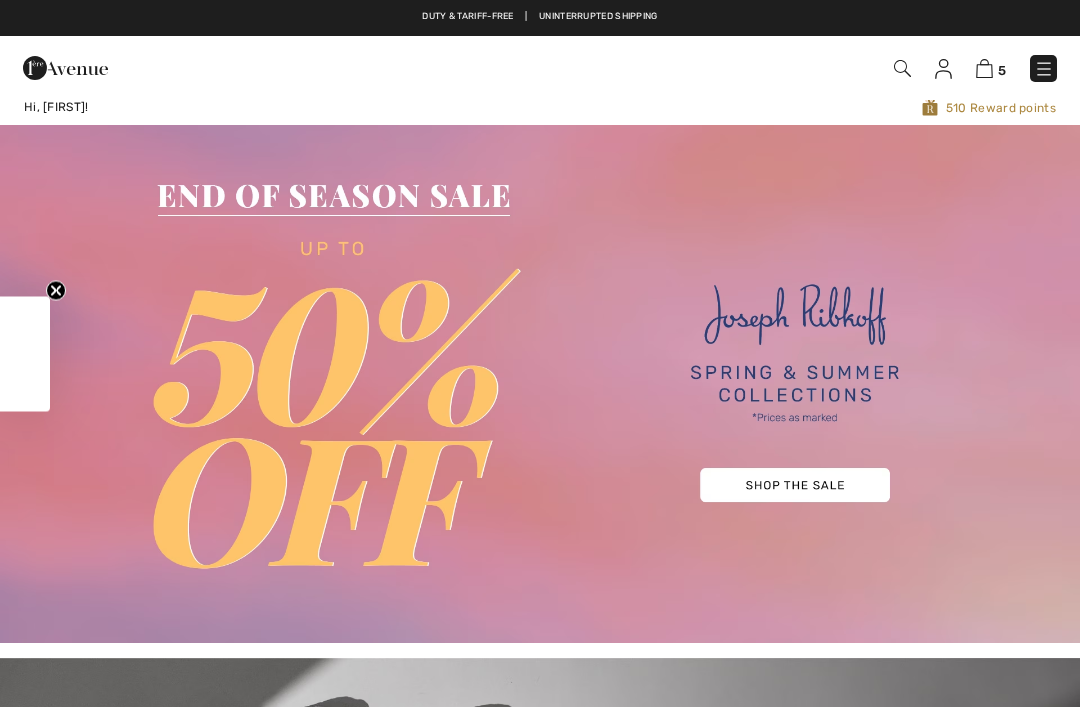 checkbox on "true" 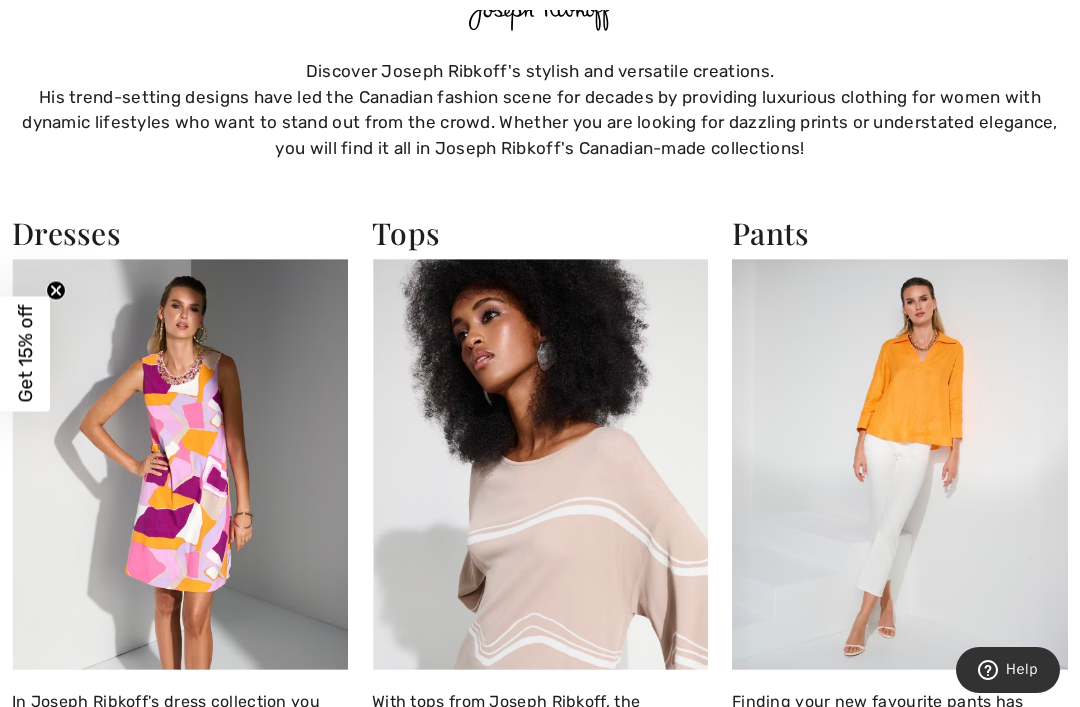 scroll, scrollTop: 1244, scrollLeft: 0, axis: vertical 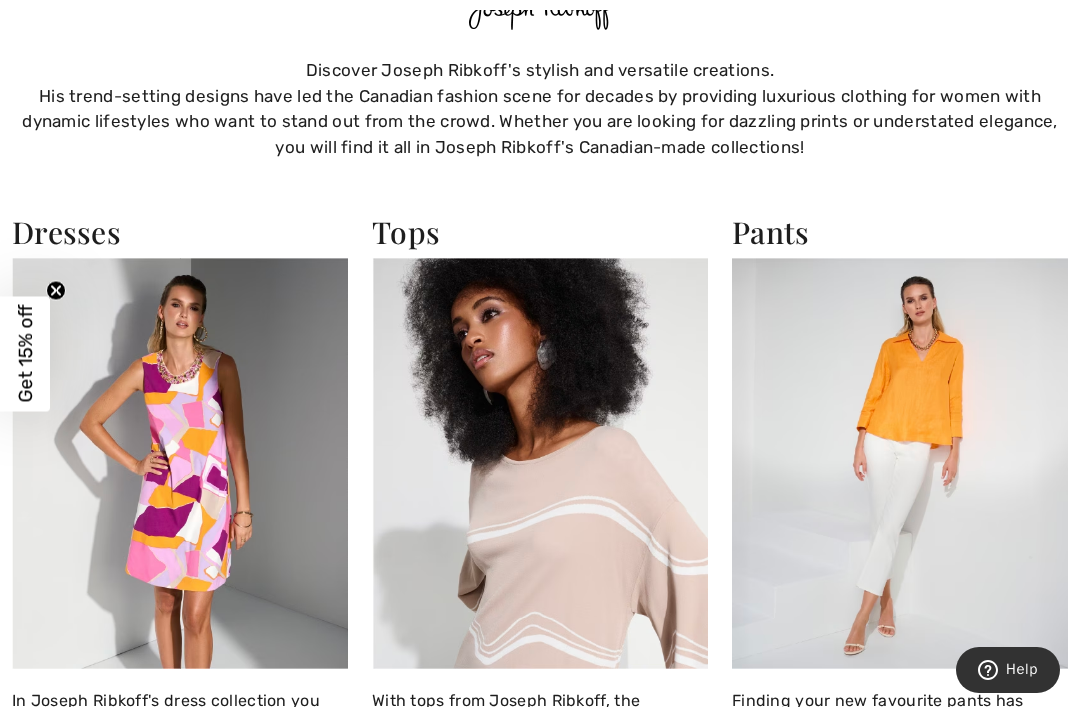 click at bounding box center (900, 463) 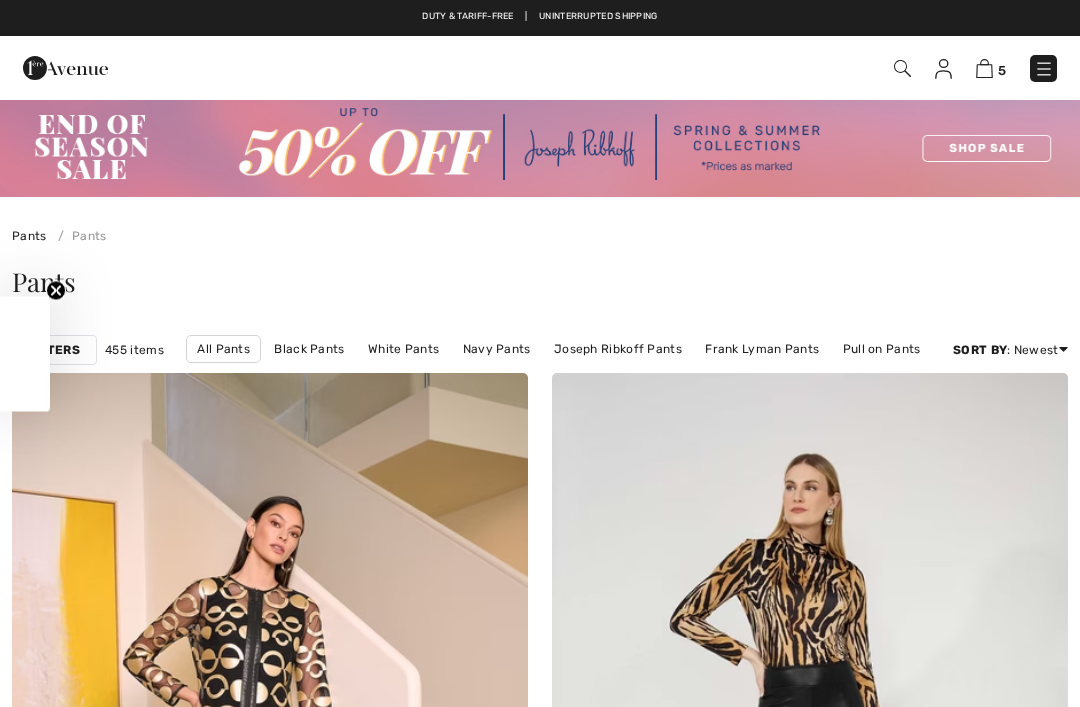 scroll, scrollTop: 17, scrollLeft: 0, axis: vertical 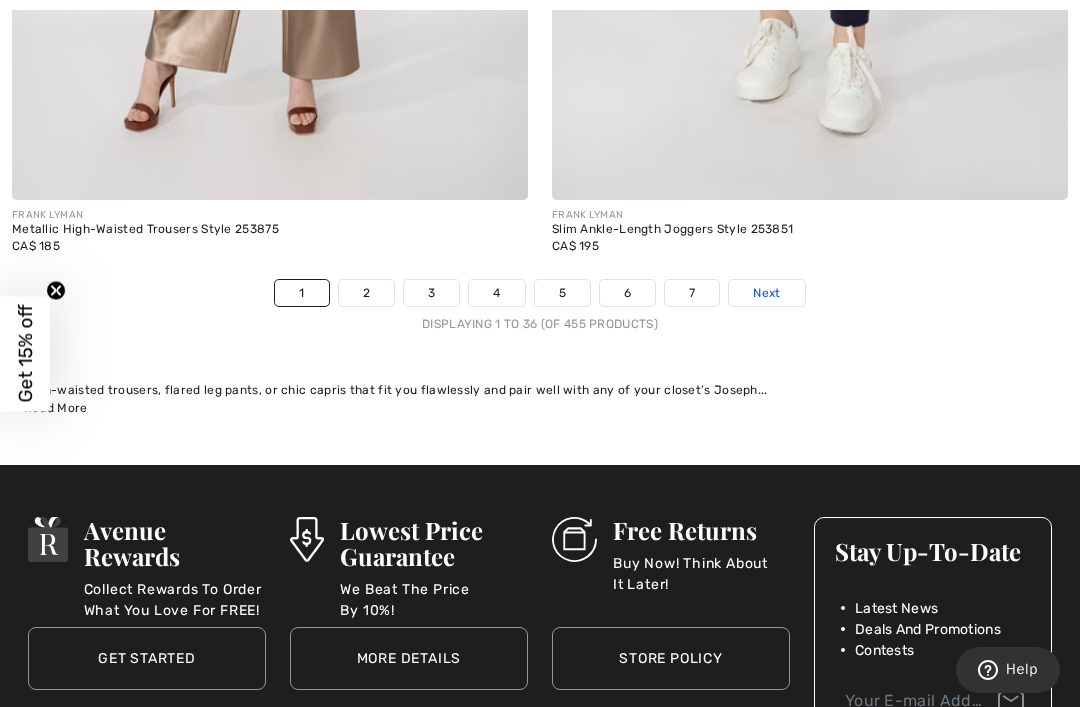 click on "Next" at bounding box center (766, 293) 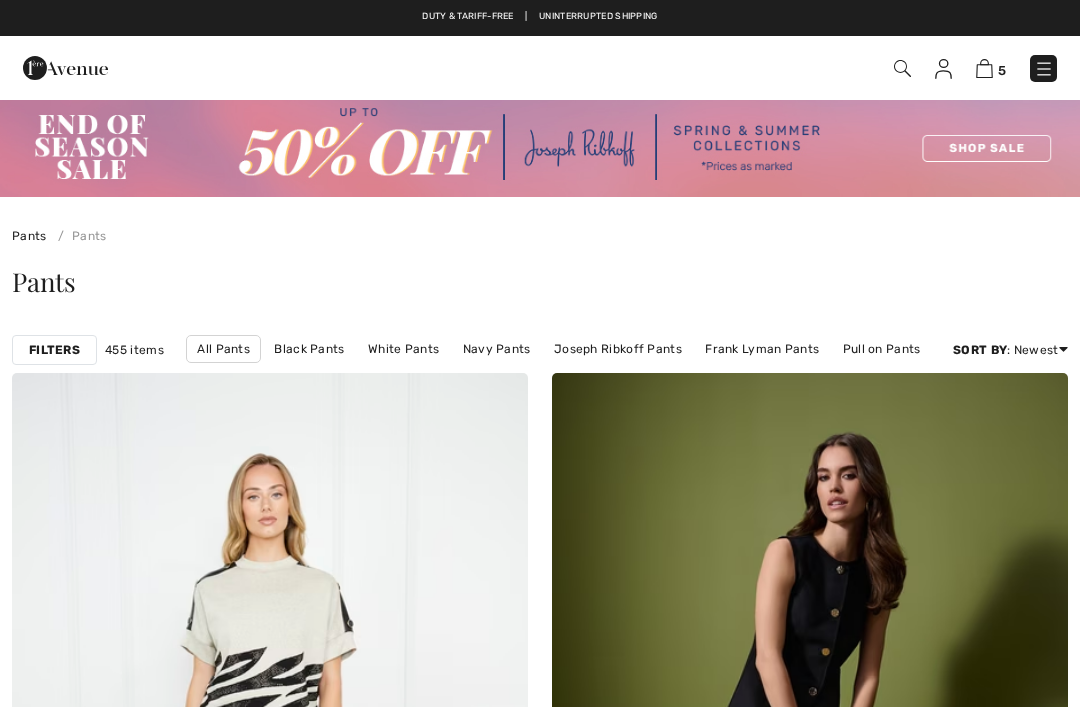 scroll, scrollTop: 0, scrollLeft: 0, axis: both 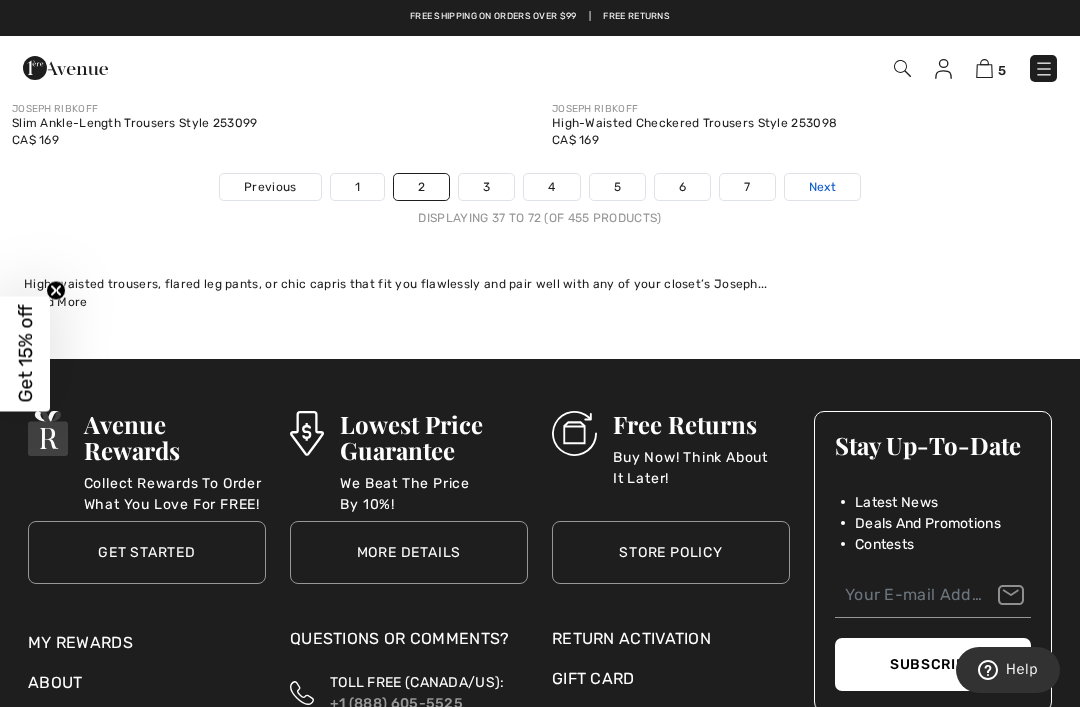 click on "Next" at bounding box center [822, 187] 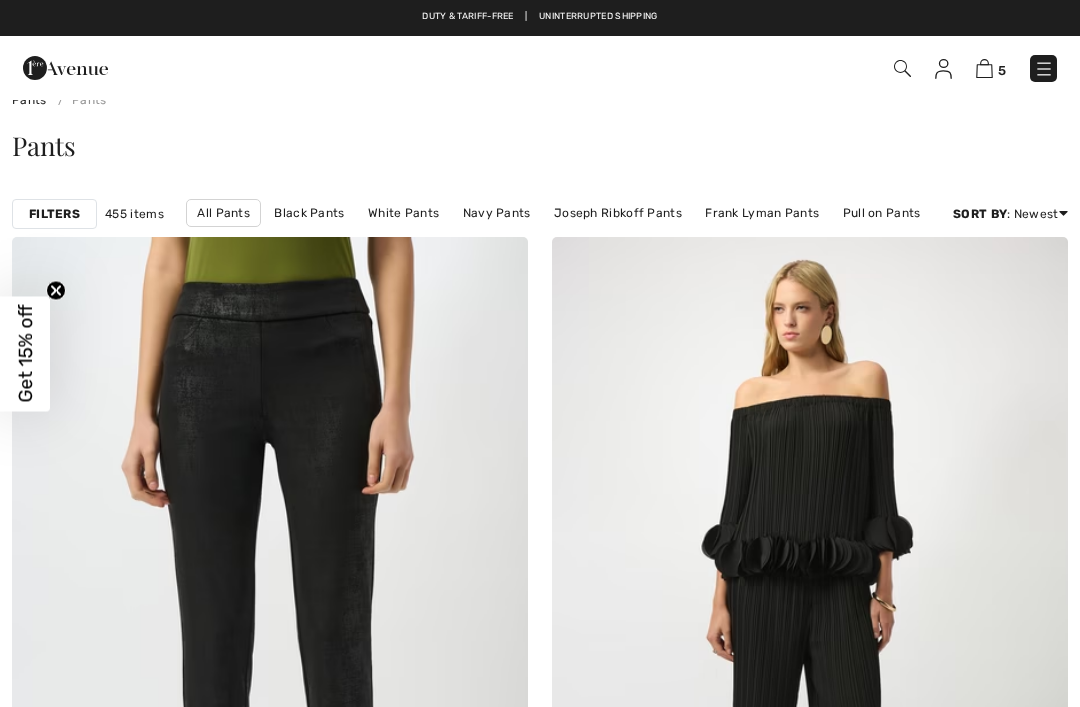scroll, scrollTop: 267, scrollLeft: 0, axis: vertical 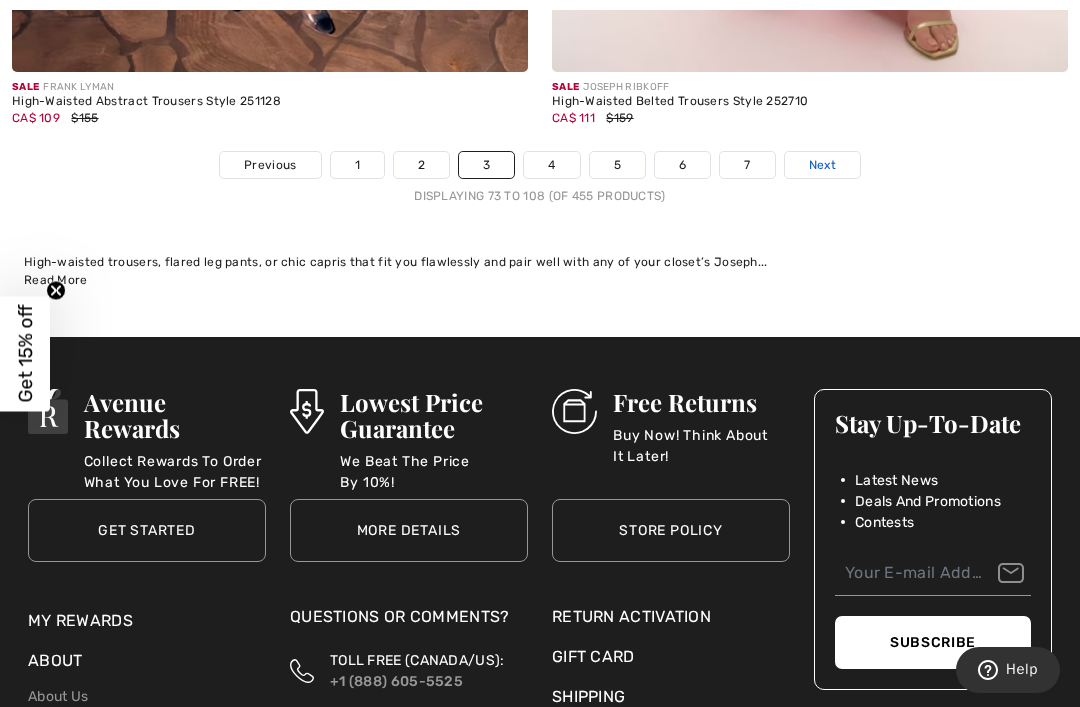 click on "Next" at bounding box center (822, 165) 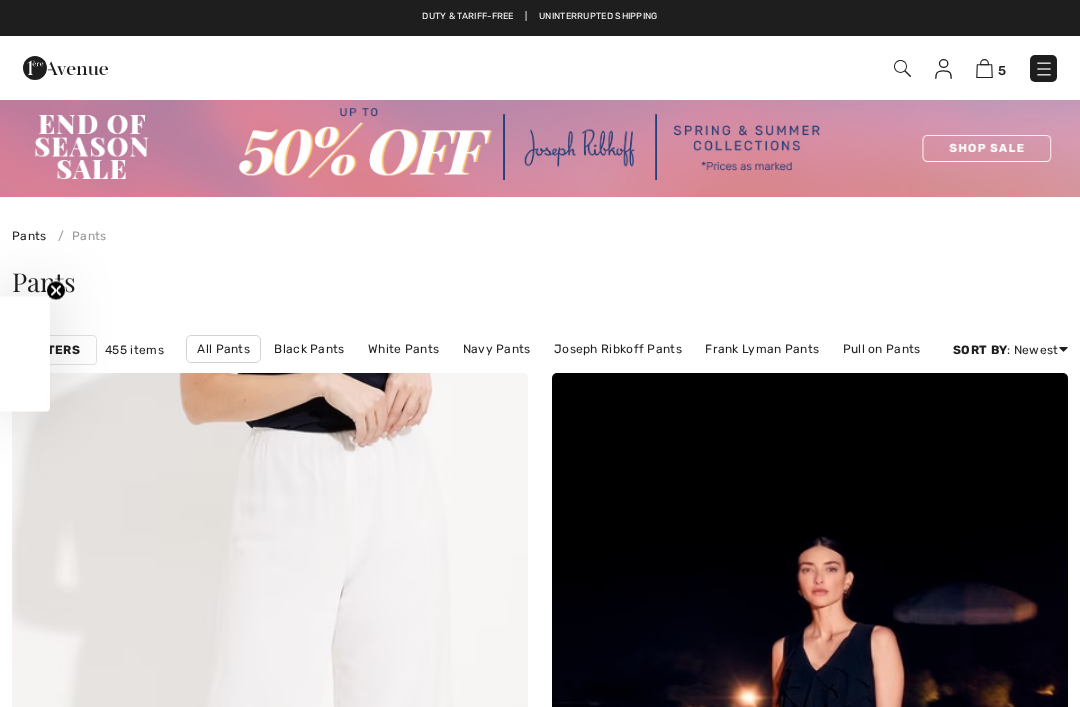 scroll, scrollTop: 52, scrollLeft: 0, axis: vertical 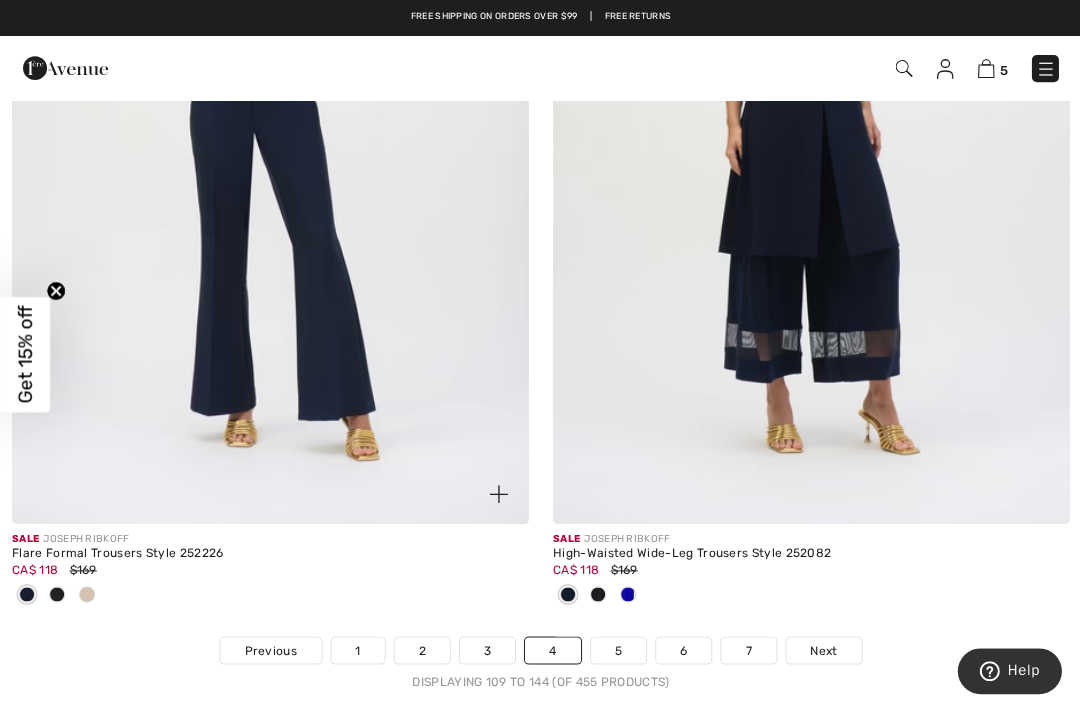 click at bounding box center (87, 594) 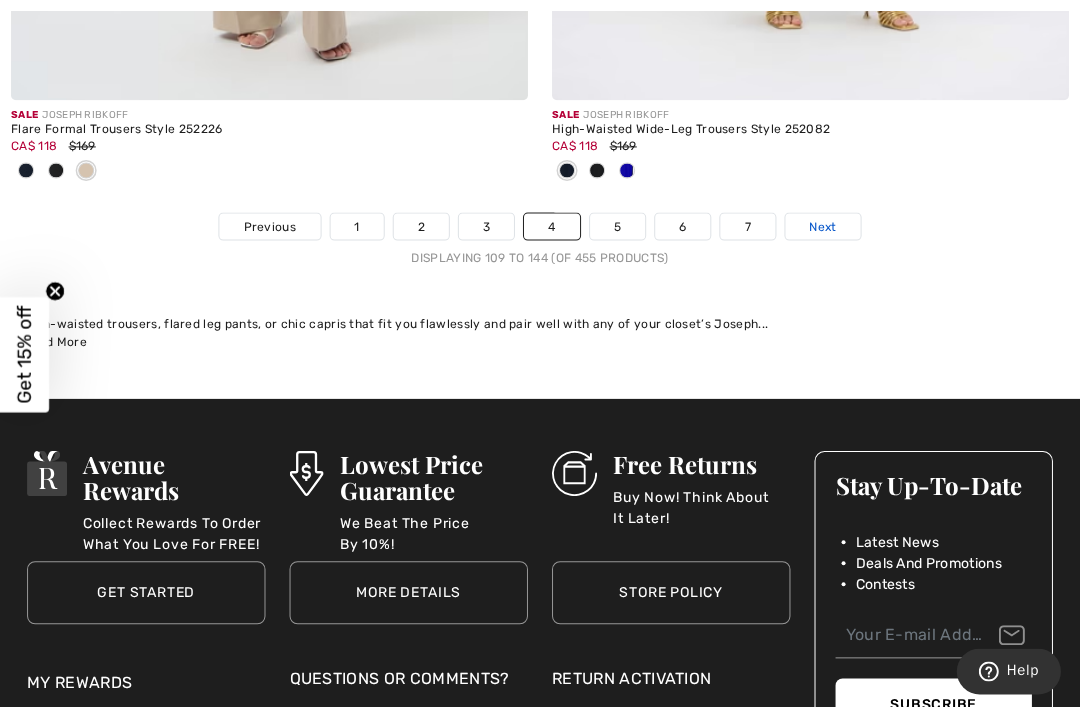 scroll, scrollTop: 16251, scrollLeft: 0, axis: vertical 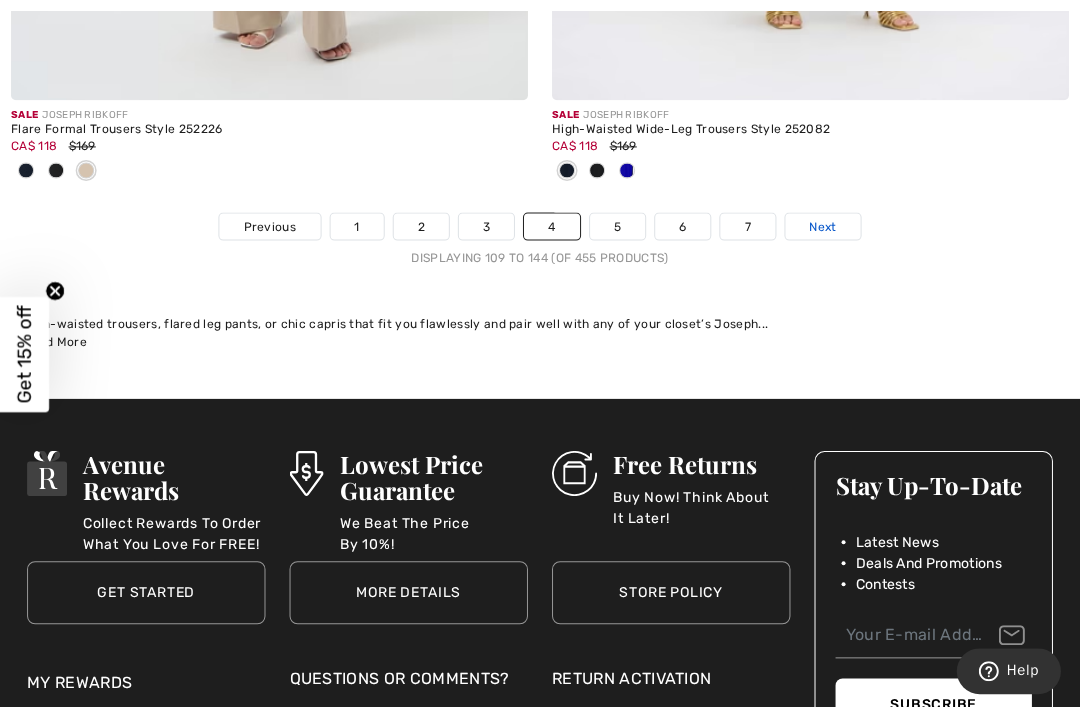 click on "Next" at bounding box center [822, 226] 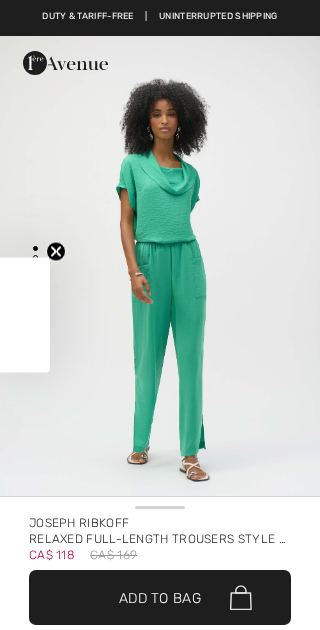 checkbox on "true" 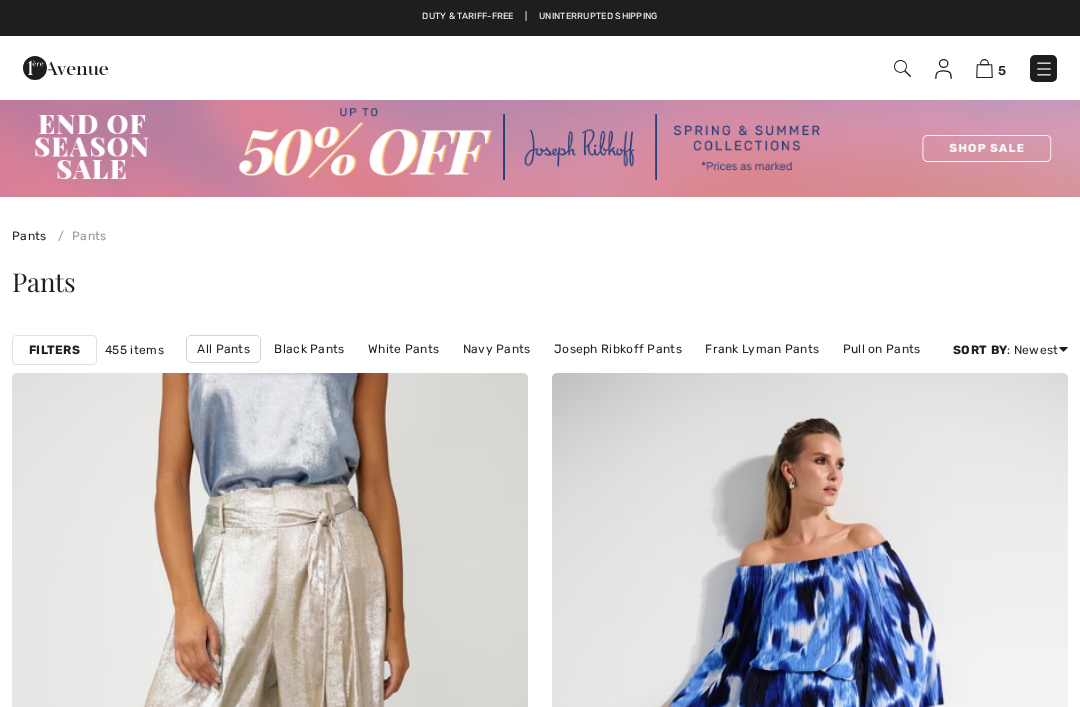 scroll, scrollTop: 0, scrollLeft: 0, axis: both 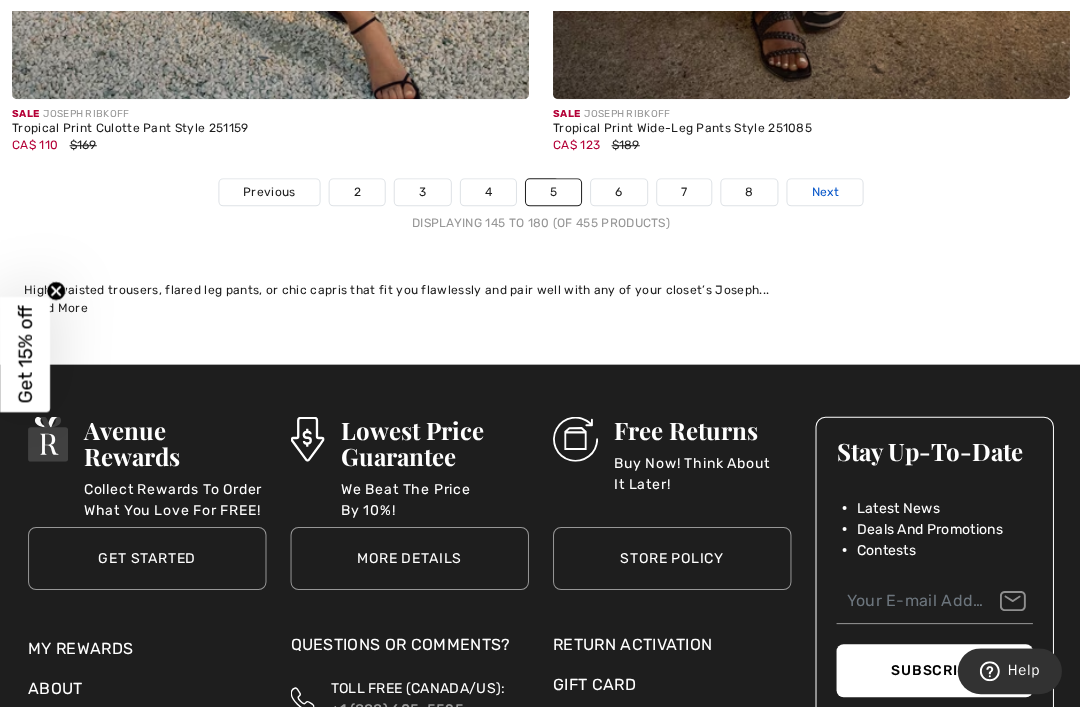 click on "Next" at bounding box center [823, 192] 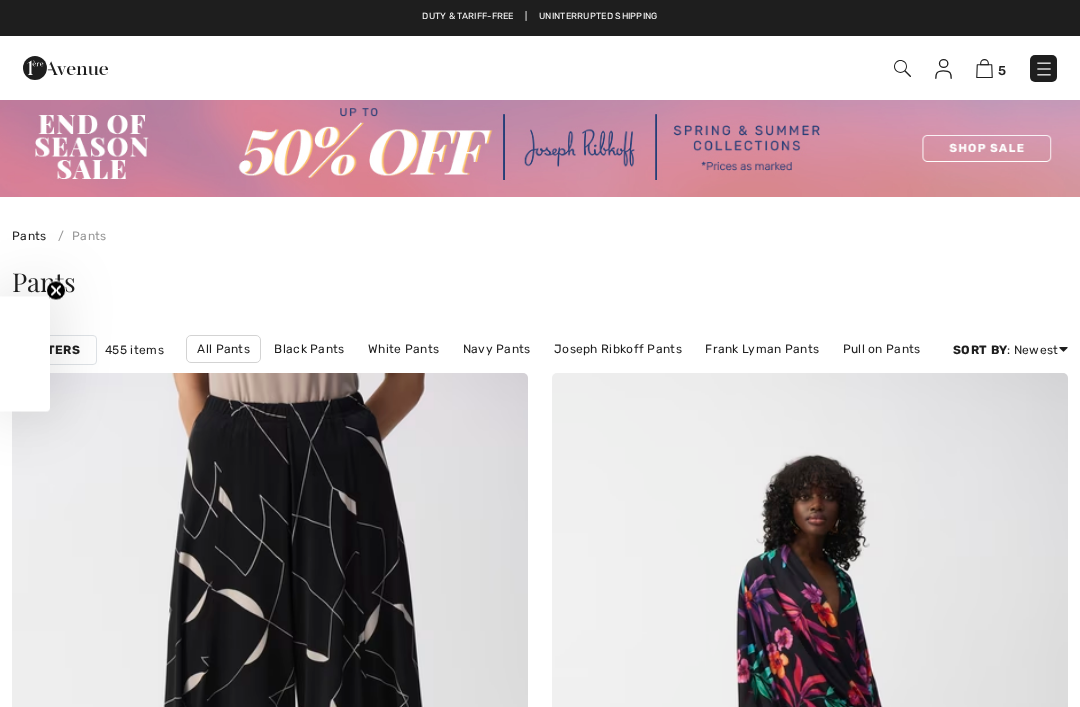 checkbox on "true" 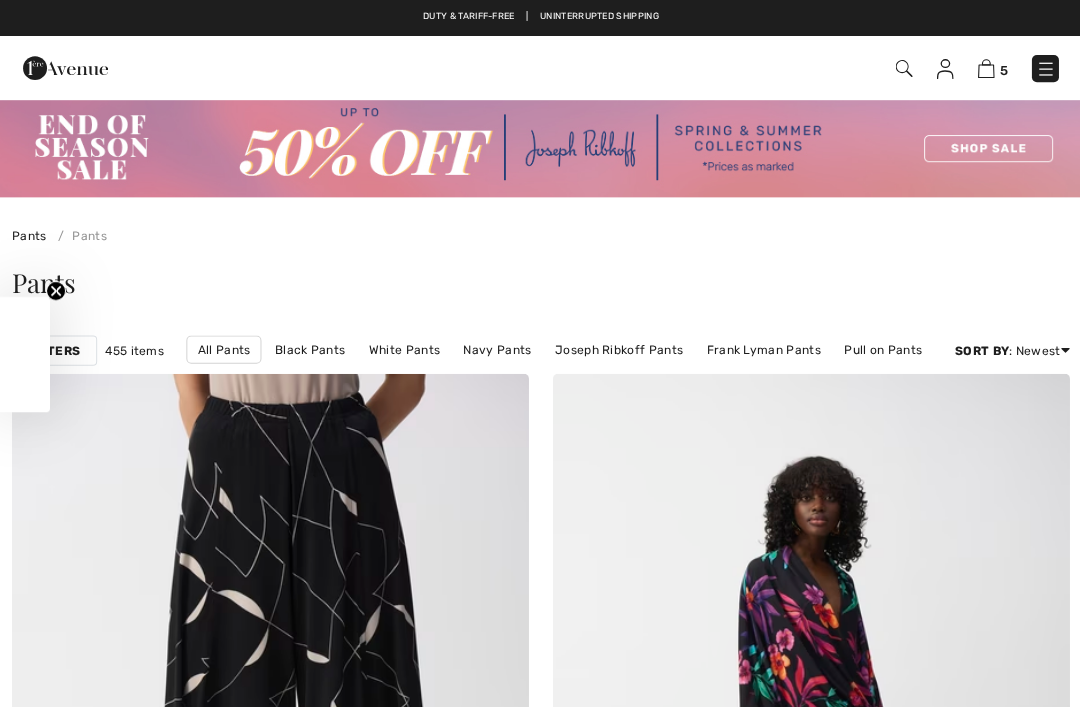 scroll, scrollTop: 0, scrollLeft: 0, axis: both 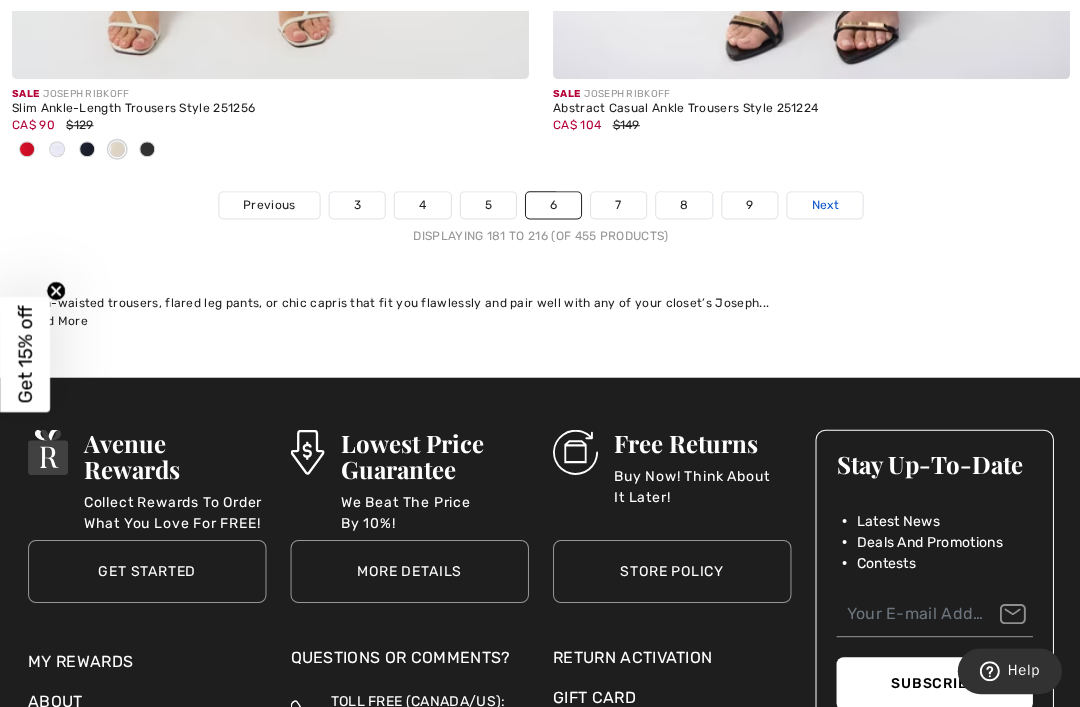 click on "Next" at bounding box center (823, 205) 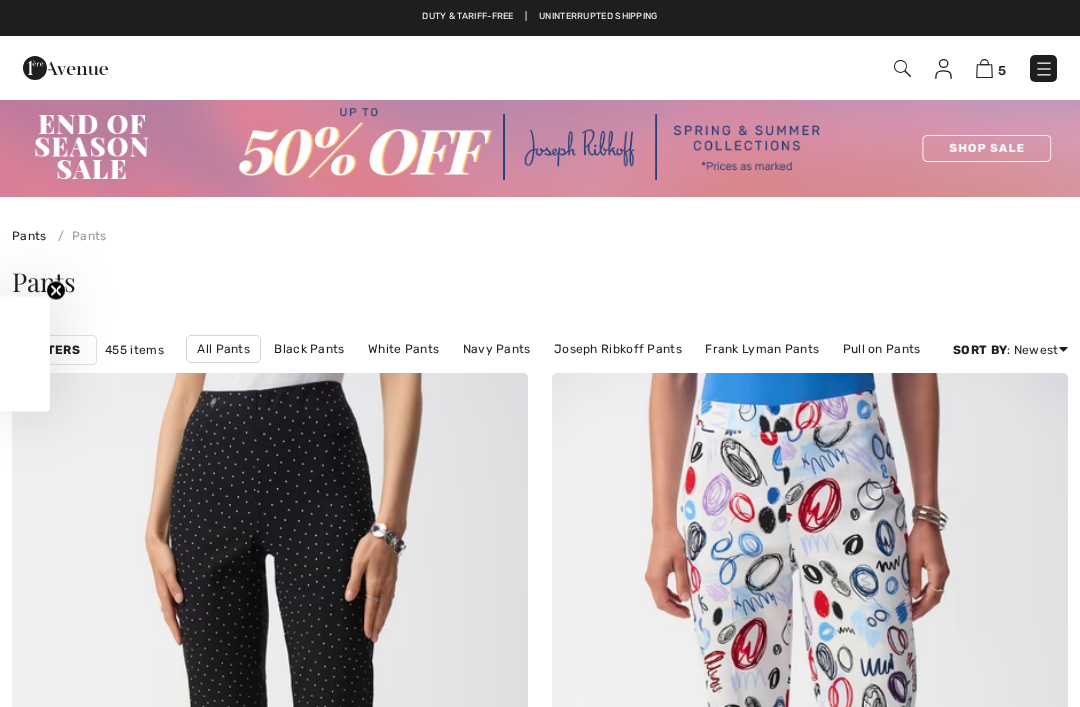 scroll, scrollTop: 0, scrollLeft: 0, axis: both 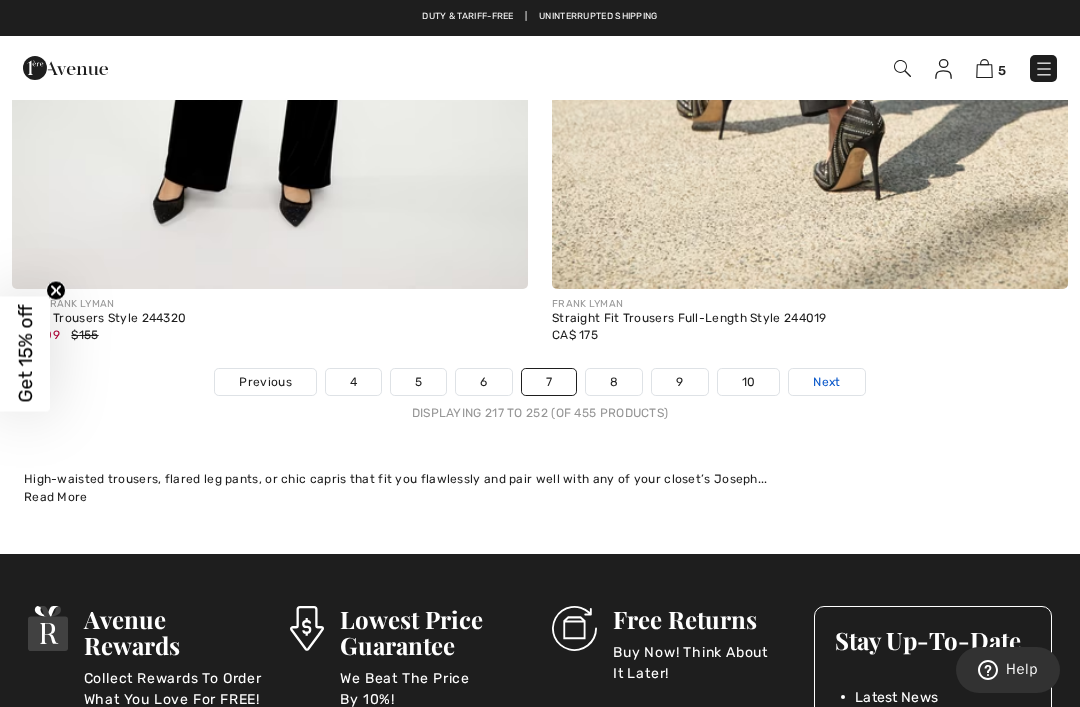 click on "Next" at bounding box center [826, 382] 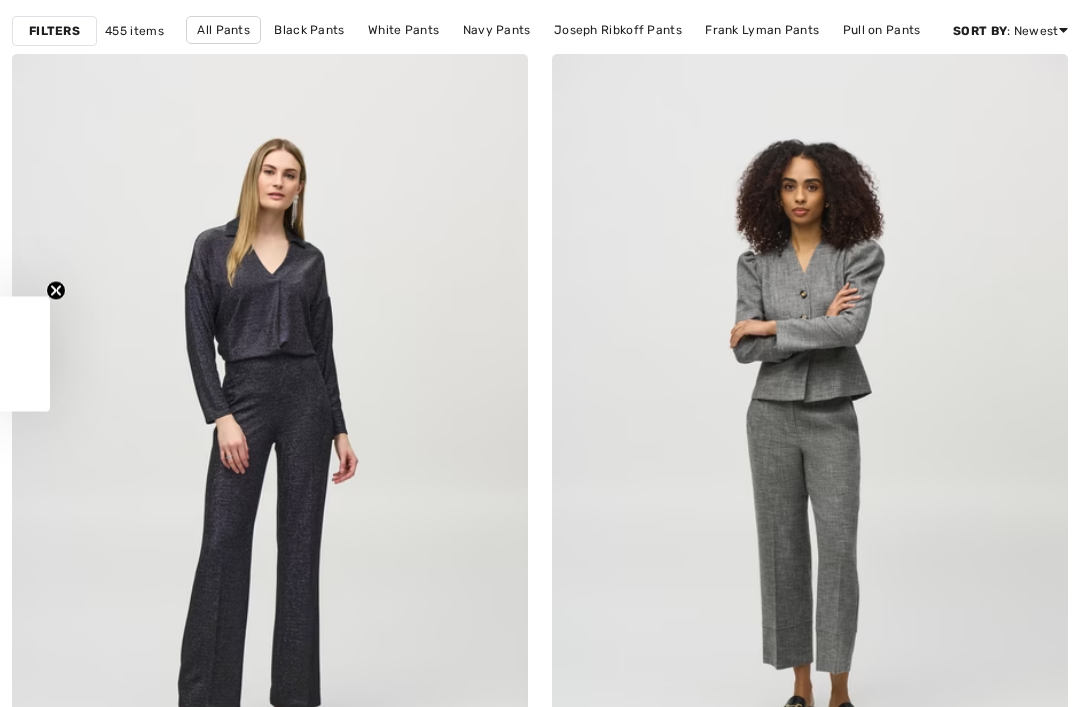 scroll, scrollTop: 319, scrollLeft: 0, axis: vertical 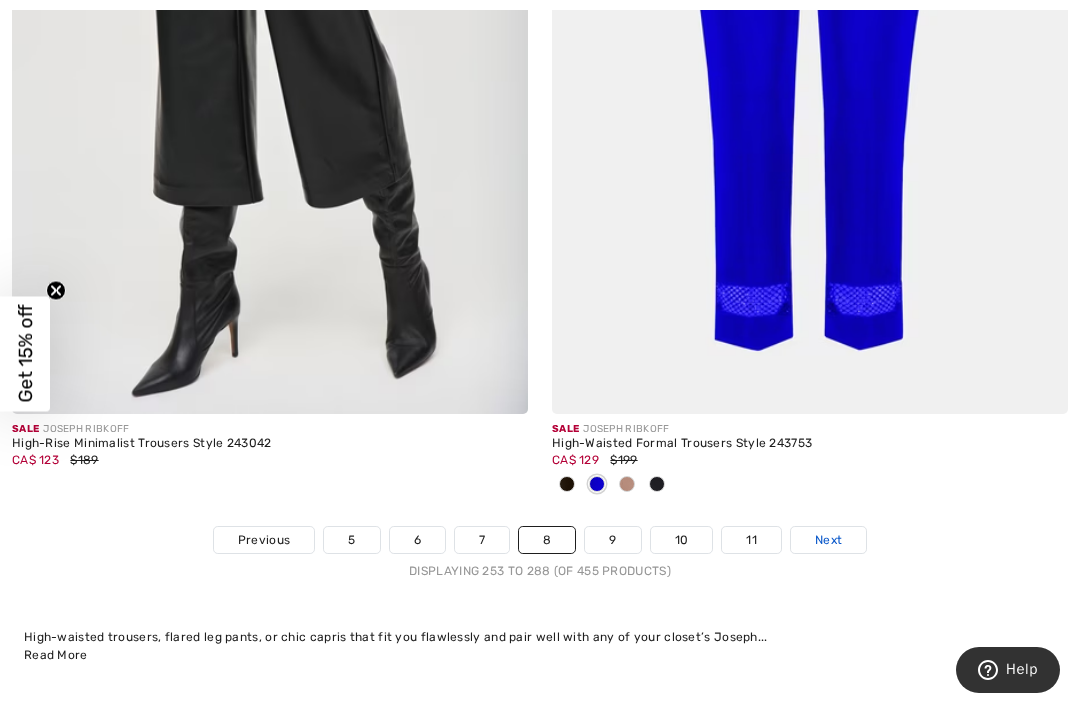 click on "Next" at bounding box center [828, 540] 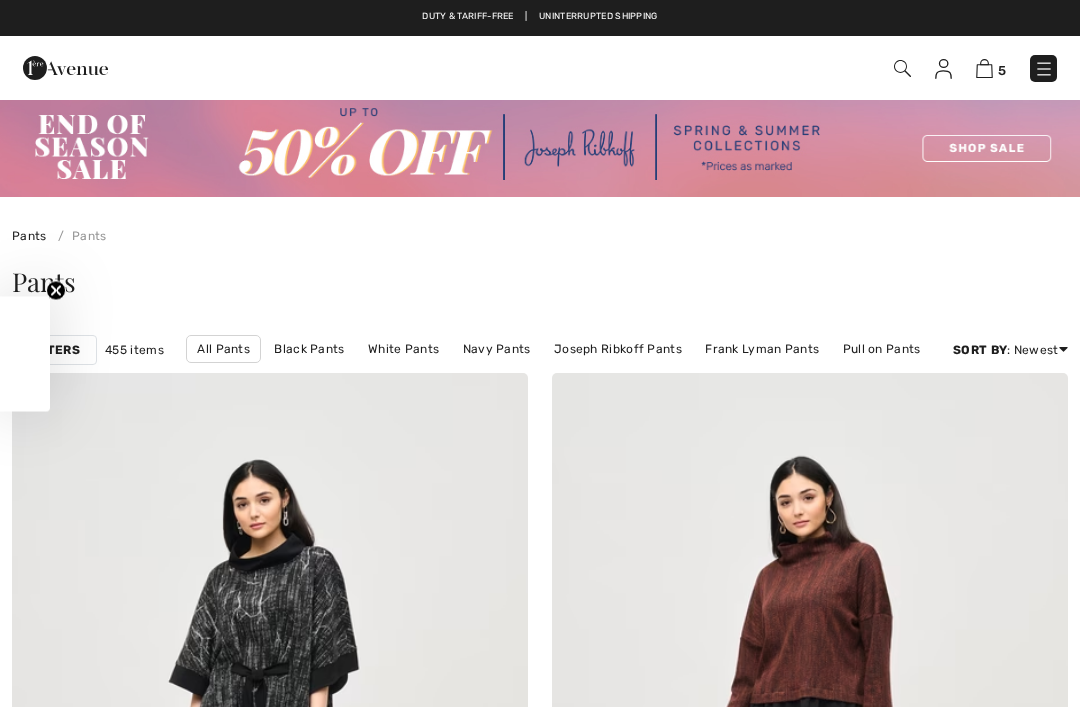 checkbox on "true" 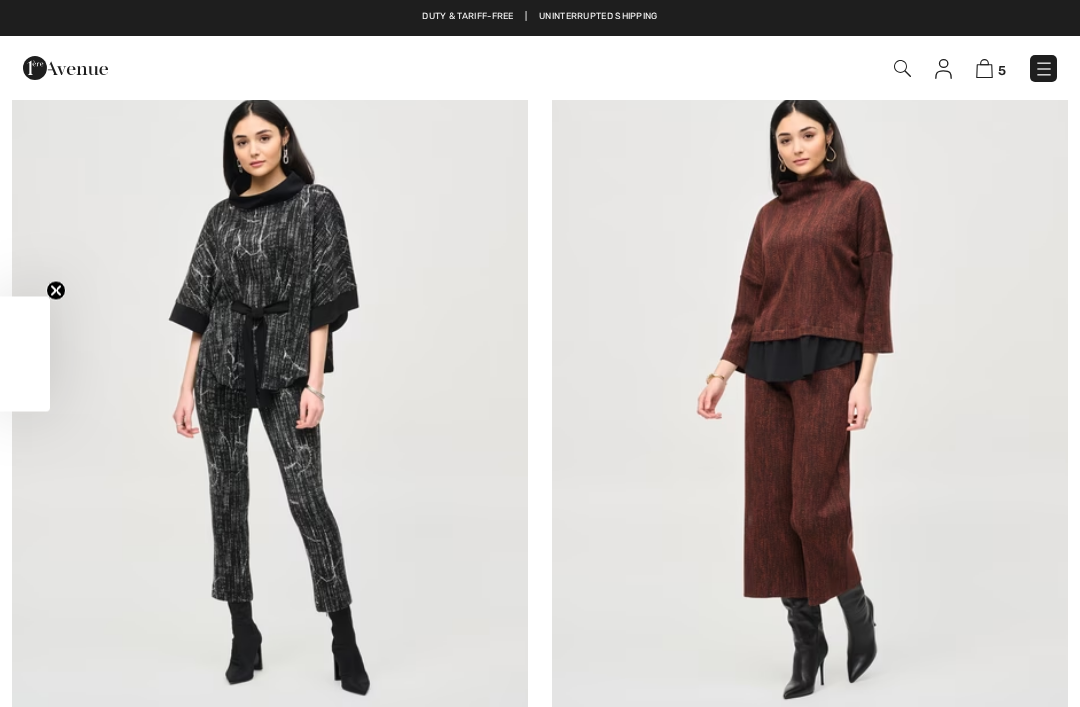 scroll, scrollTop: 0, scrollLeft: 0, axis: both 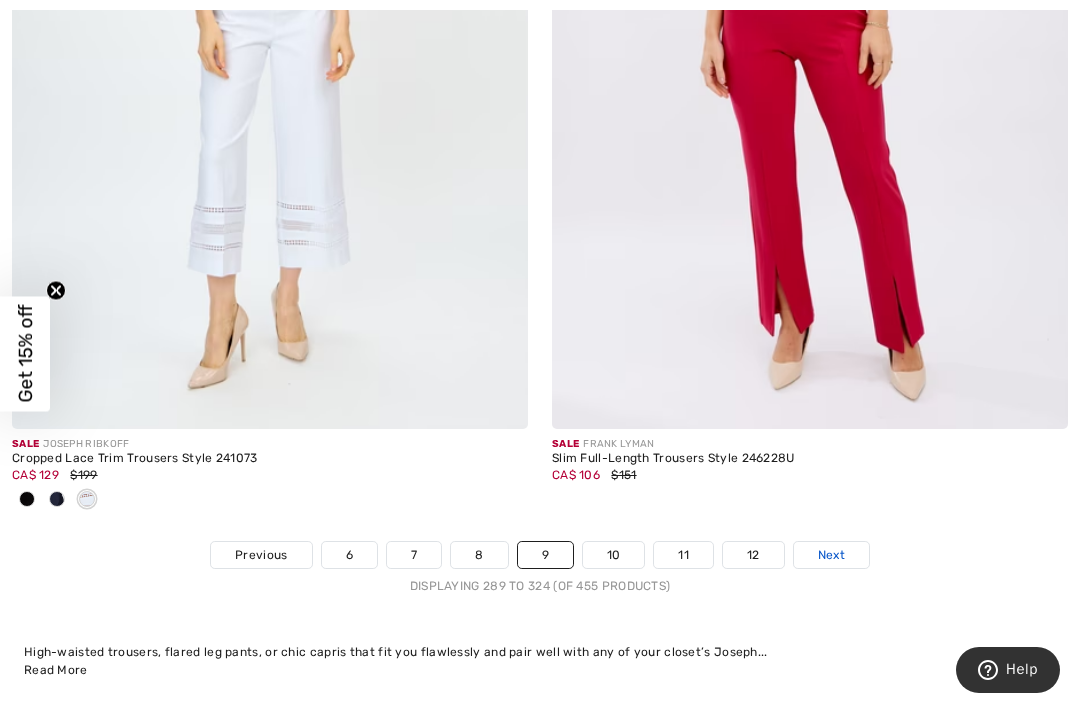click on "Next" at bounding box center [831, 555] 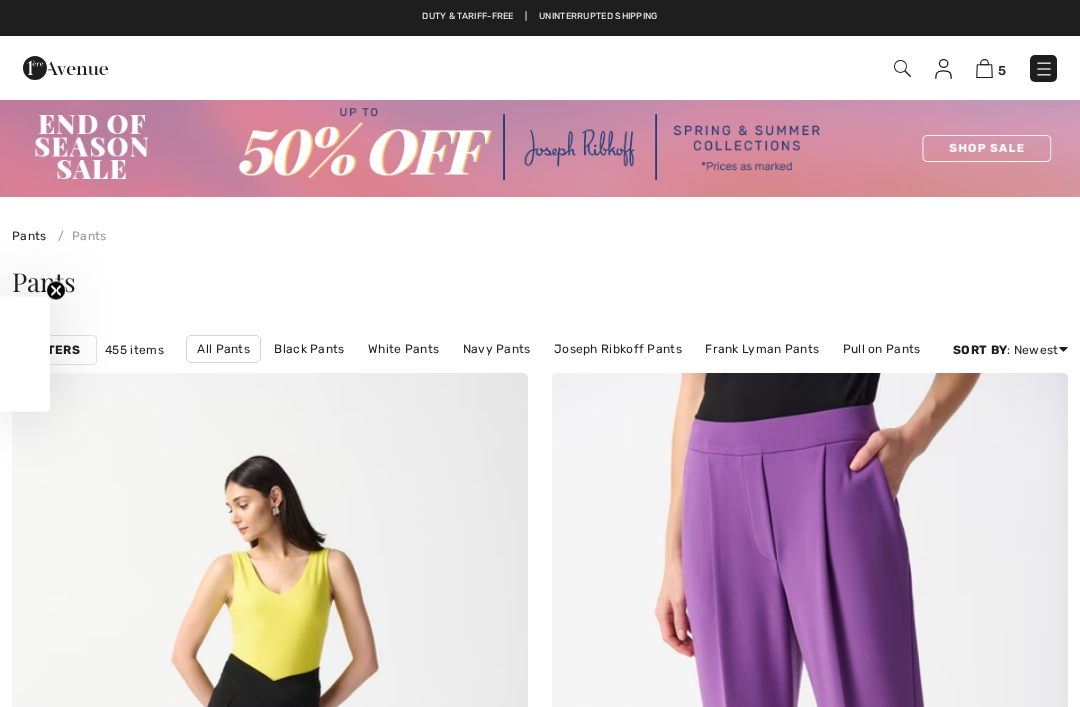 checkbox on "true" 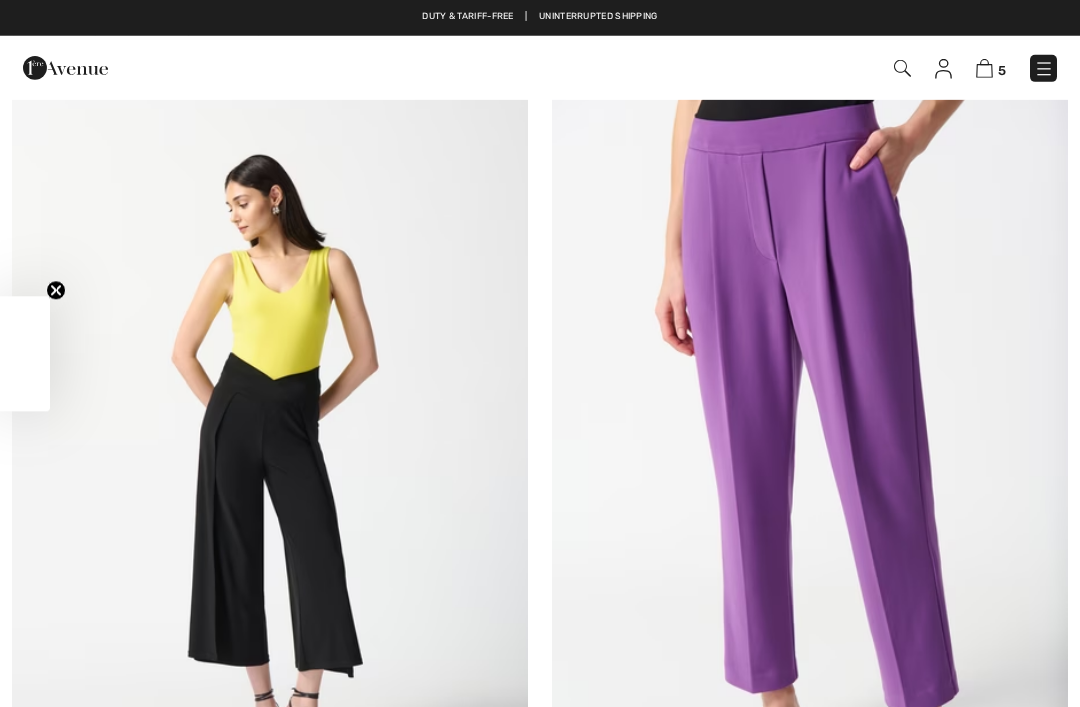scroll, scrollTop: 0, scrollLeft: 0, axis: both 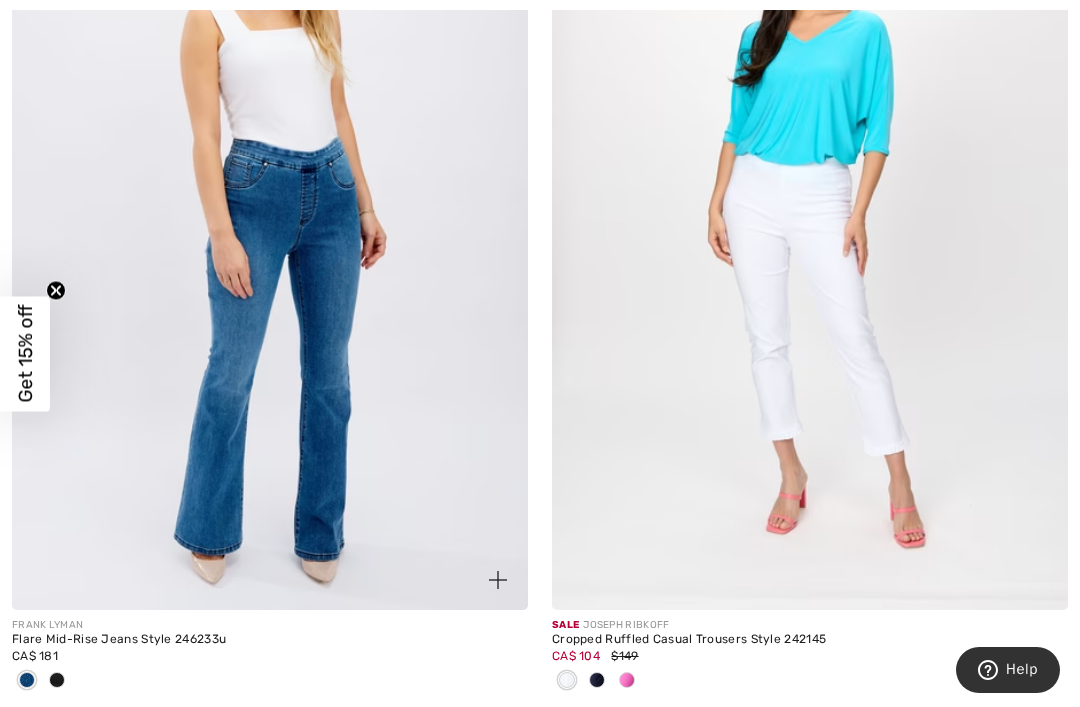 click at bounding box center (57, 681) 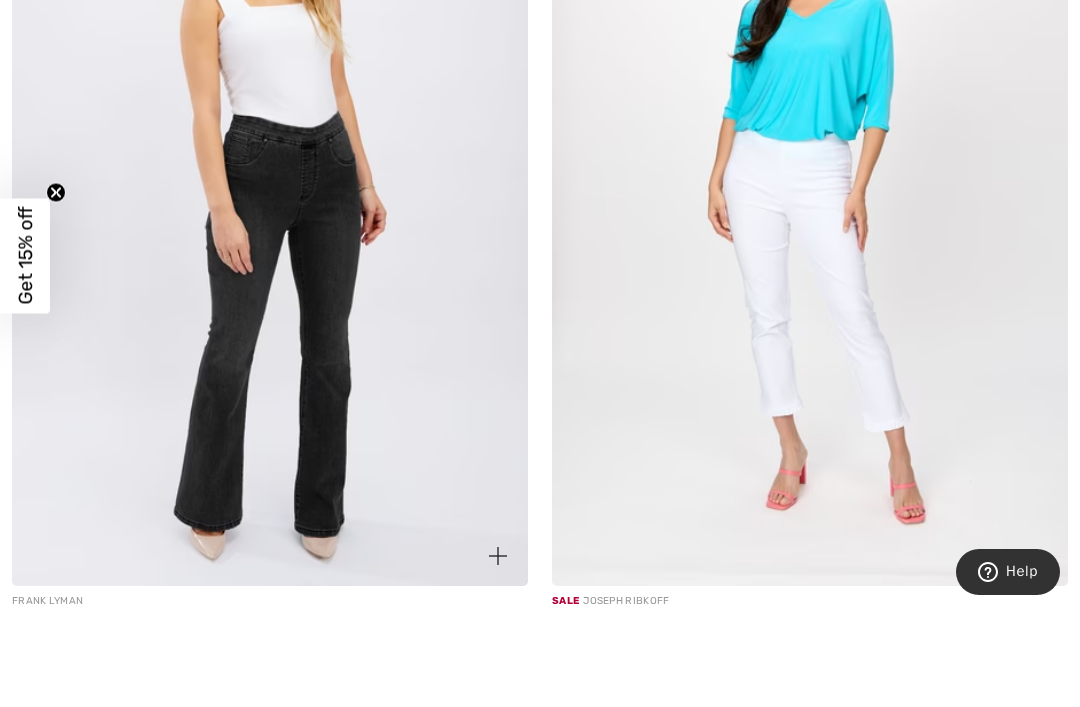 scroll, scrollTop: 1414, scrollLeft: 0, axis: vertical 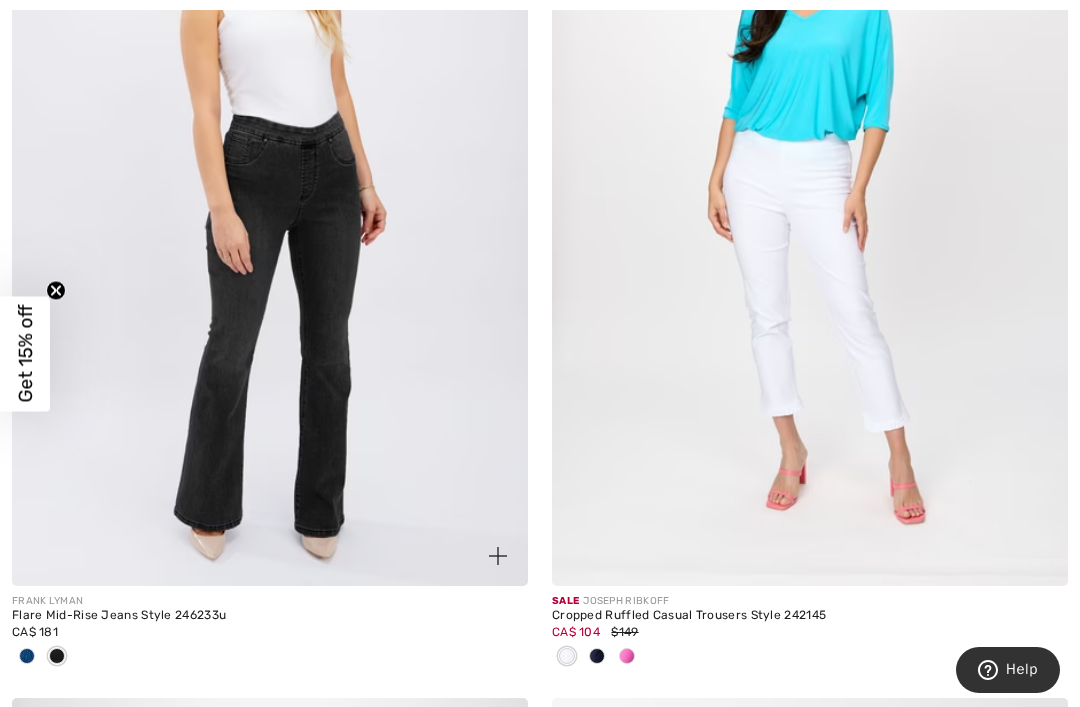 click at bounding box center [270, 199] 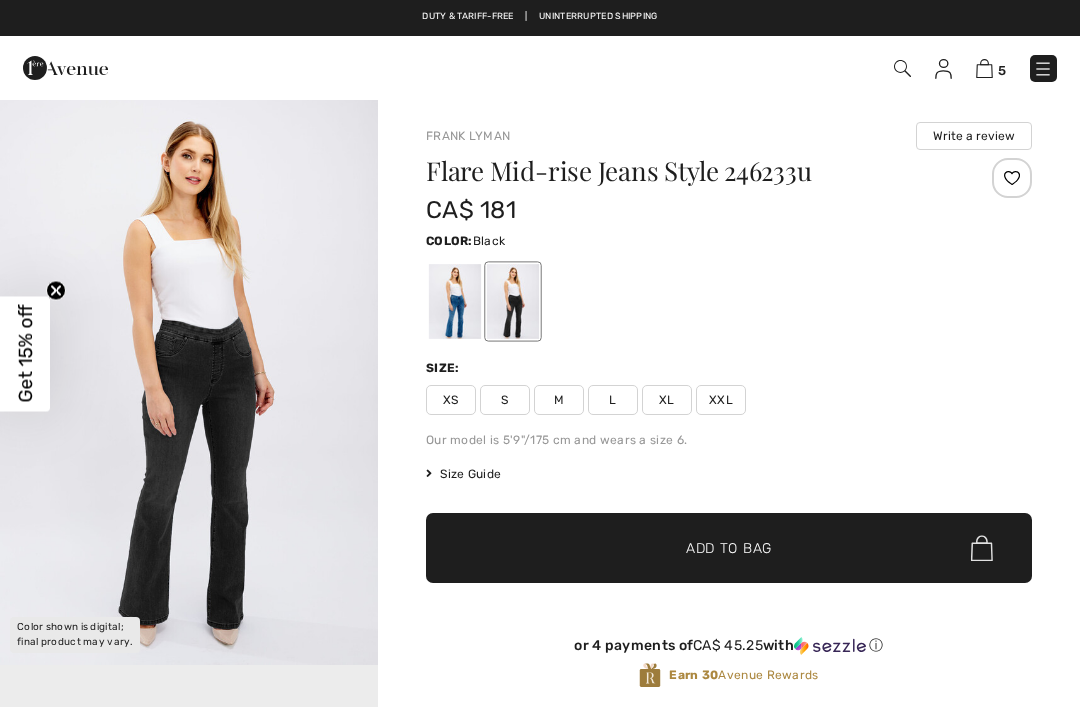 scroll, scrollTop: 0, scrollLeft: 0, axis: both 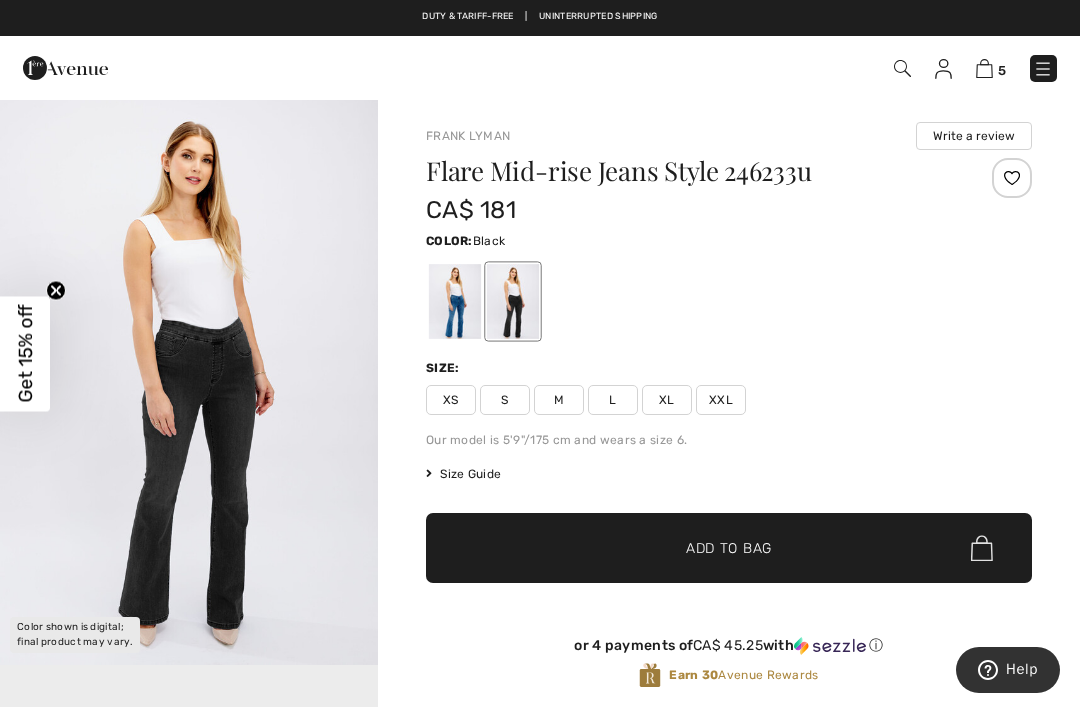 click on "S" at bounding box center [505, 400] 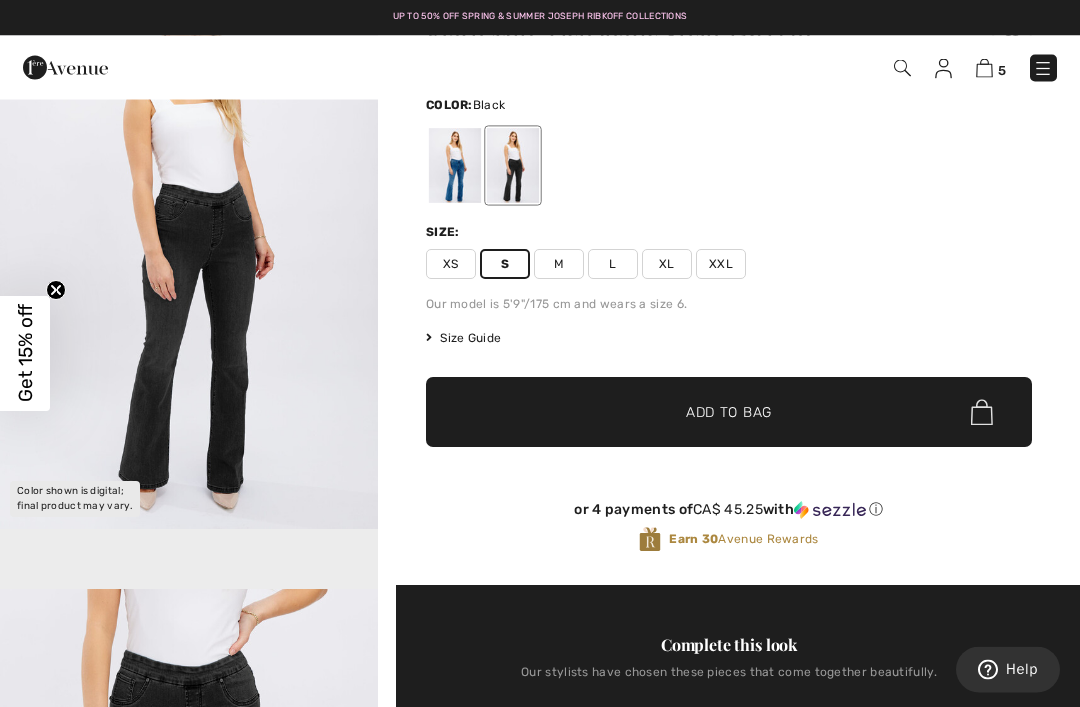 scroll, scrollTop: 136, scrollLeft: 0, axis: vertical 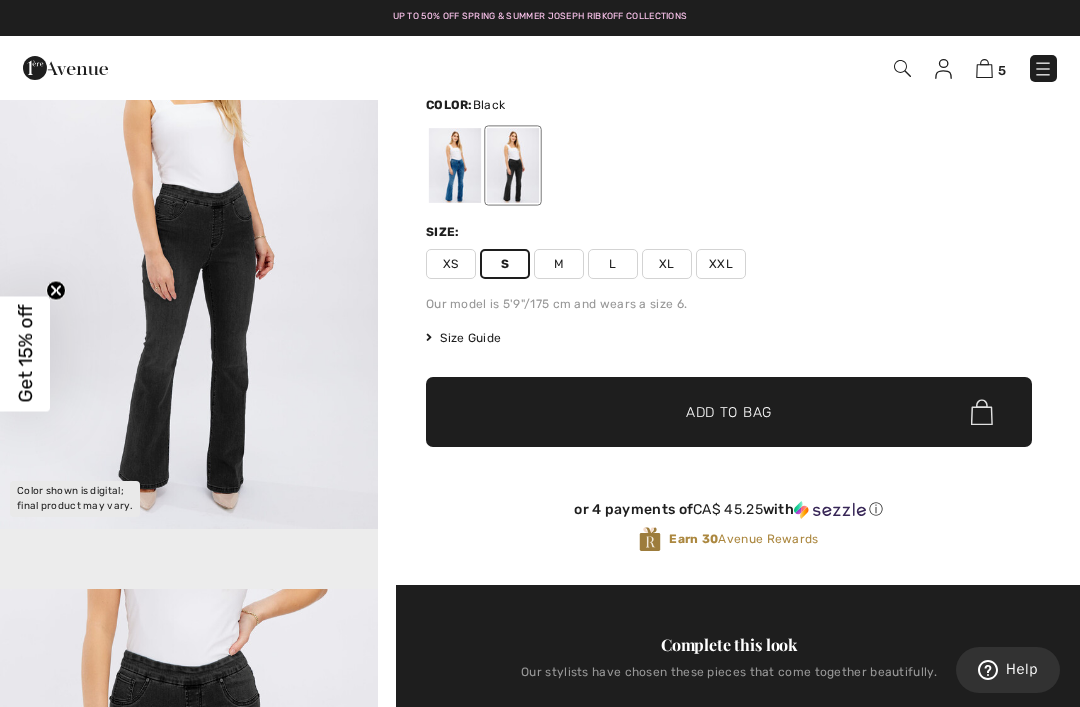 click on "✔ Added to Bag
Add to Bag" at bounding box center [729, 412] 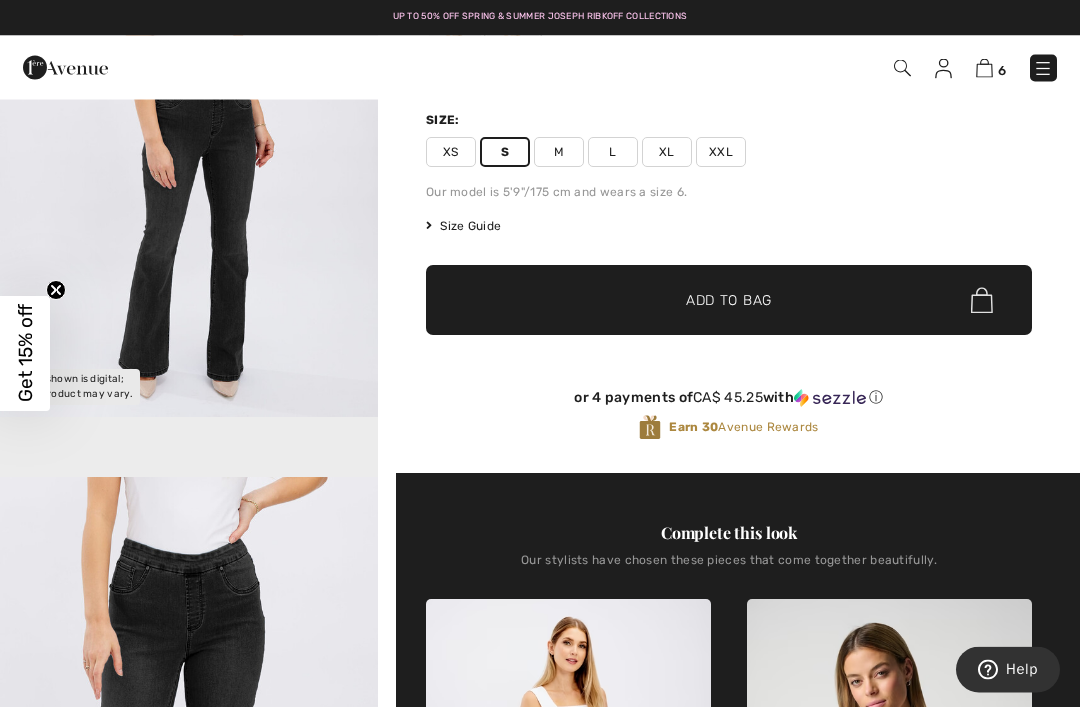 scroll, scrollTop: 0, scrollLeft: 0, axis: both 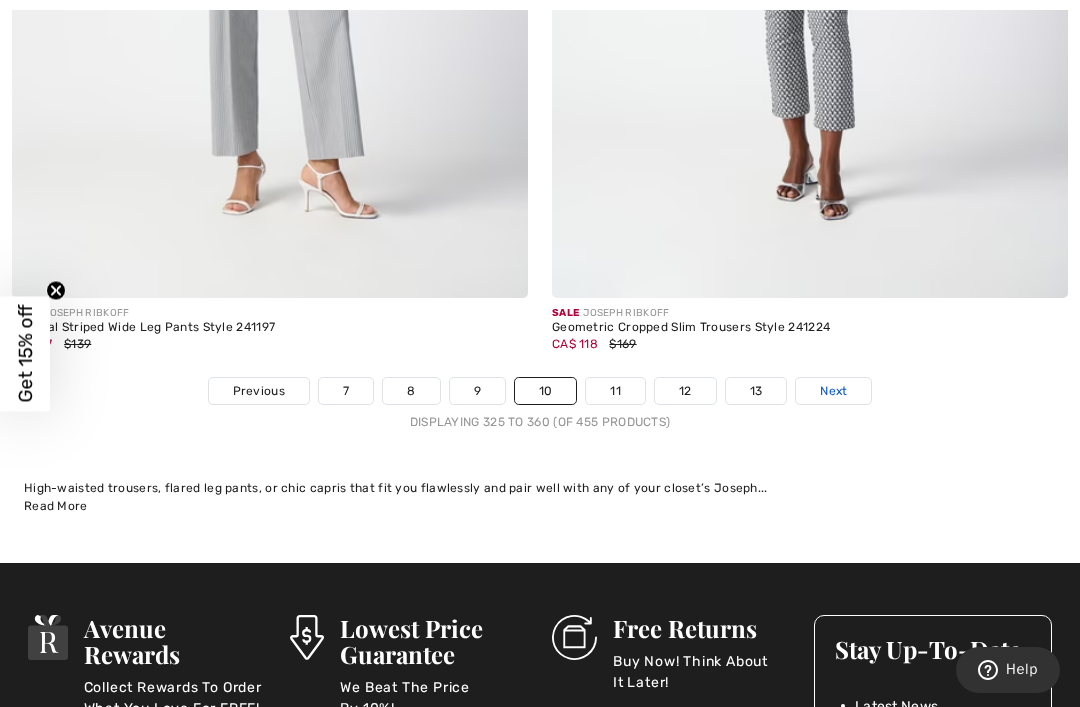 click on "Next" at bounding box center [833, 391] 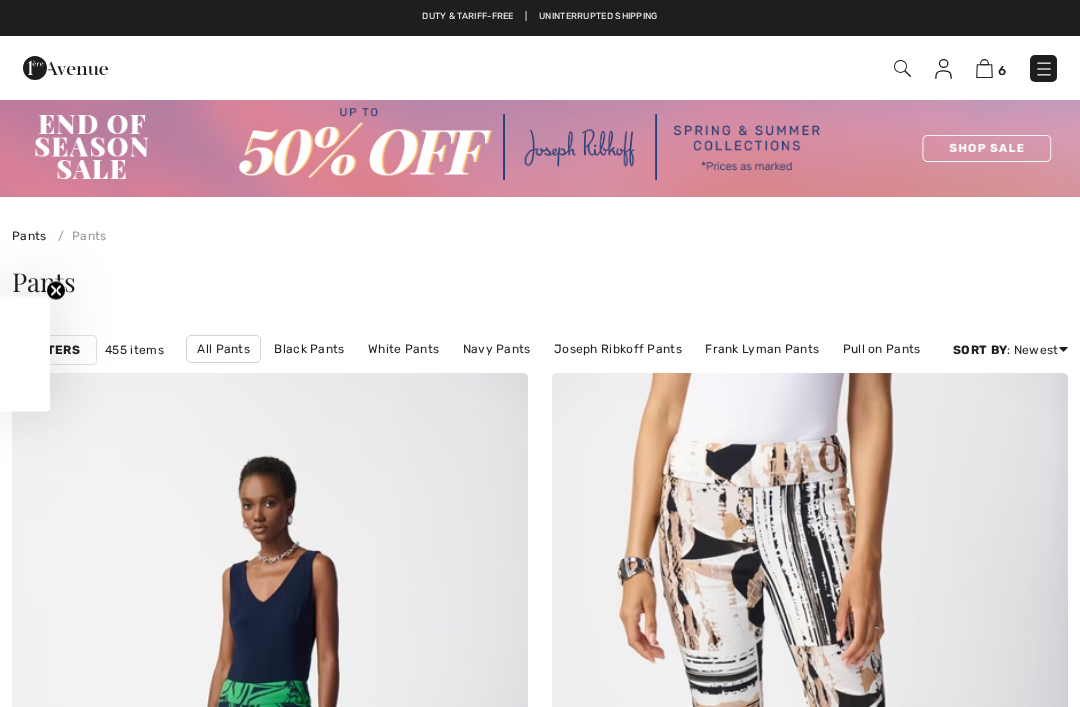 scroll, scrollTop: 0, scrollLeft: 0, axis: both 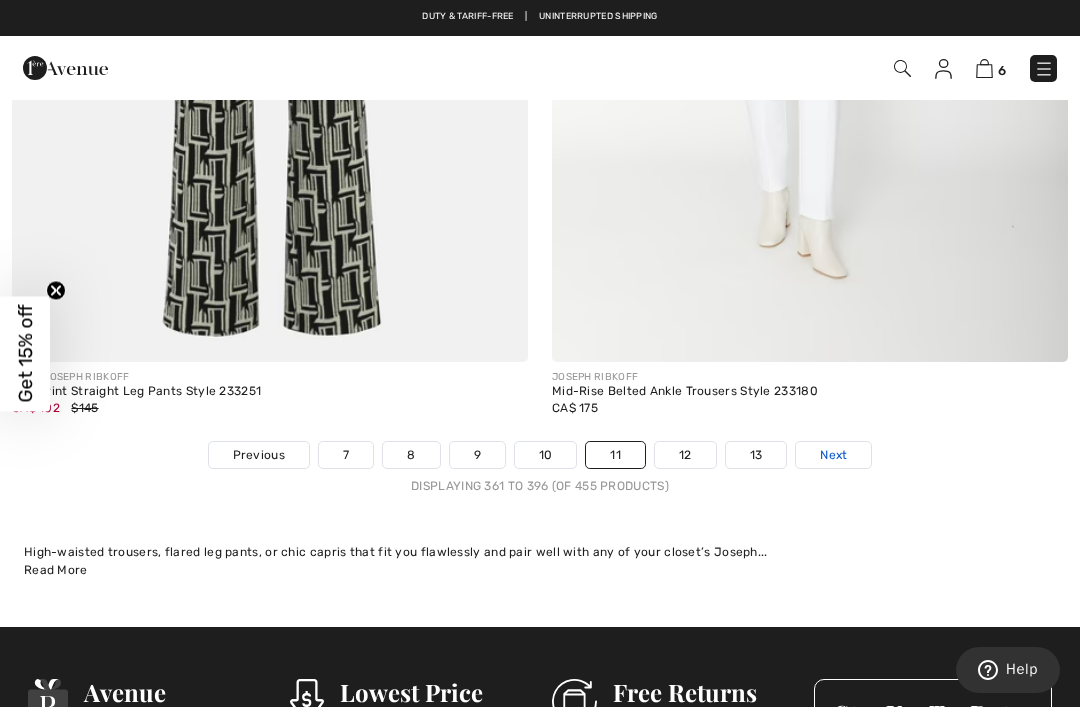 click on "Next" at bounding box center [833, 455] 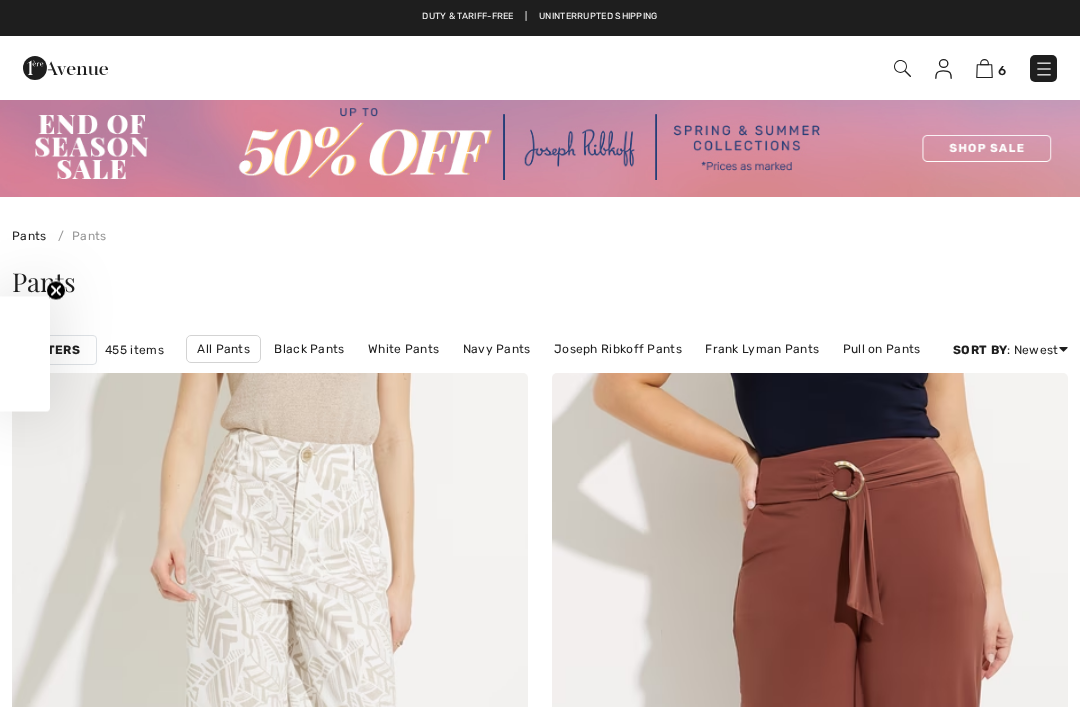 checkbox on "true" 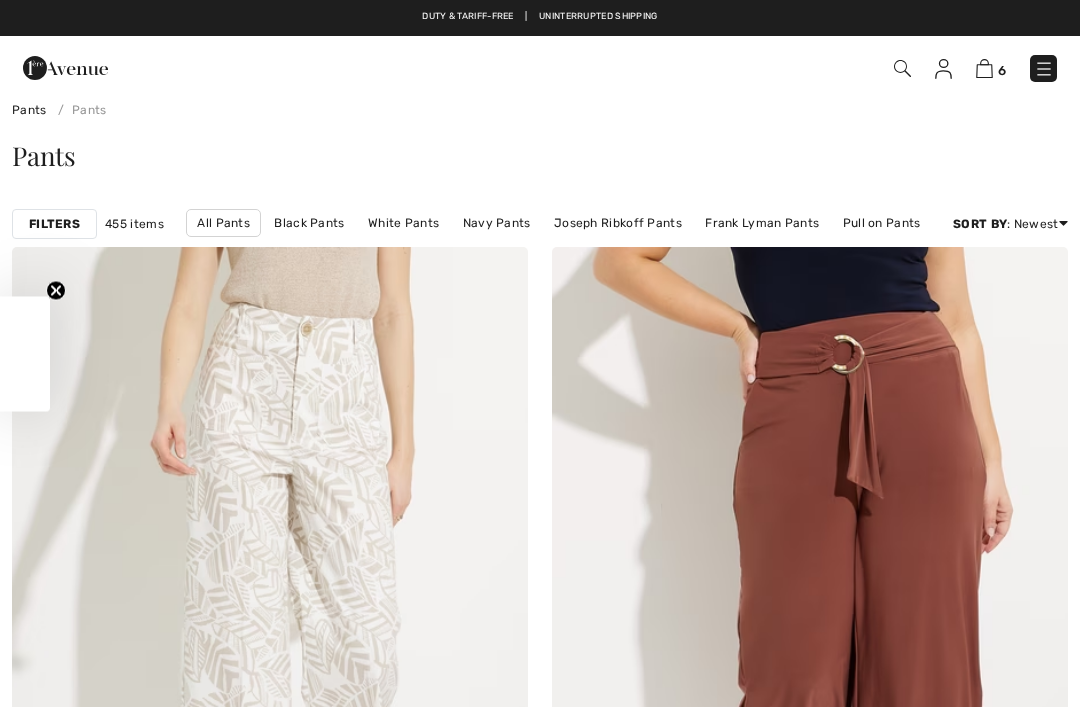 scroll, scrollTop: 242, scrollLeft: 0, axis: vertical 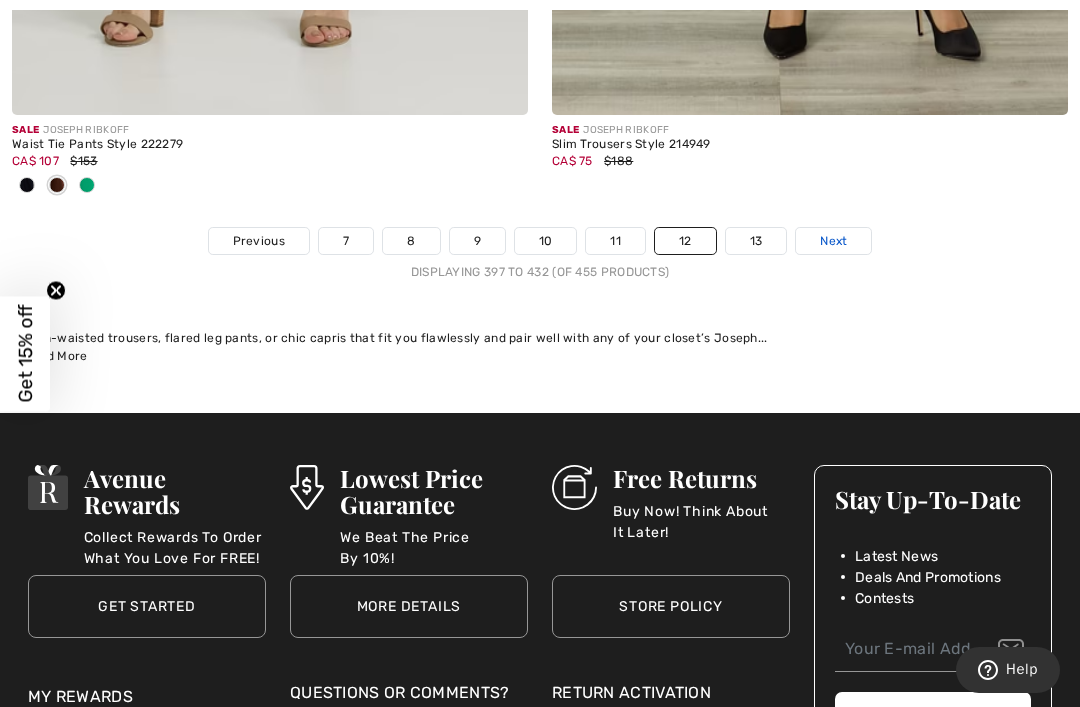 click on "Next" at bounding box center (833, 241) 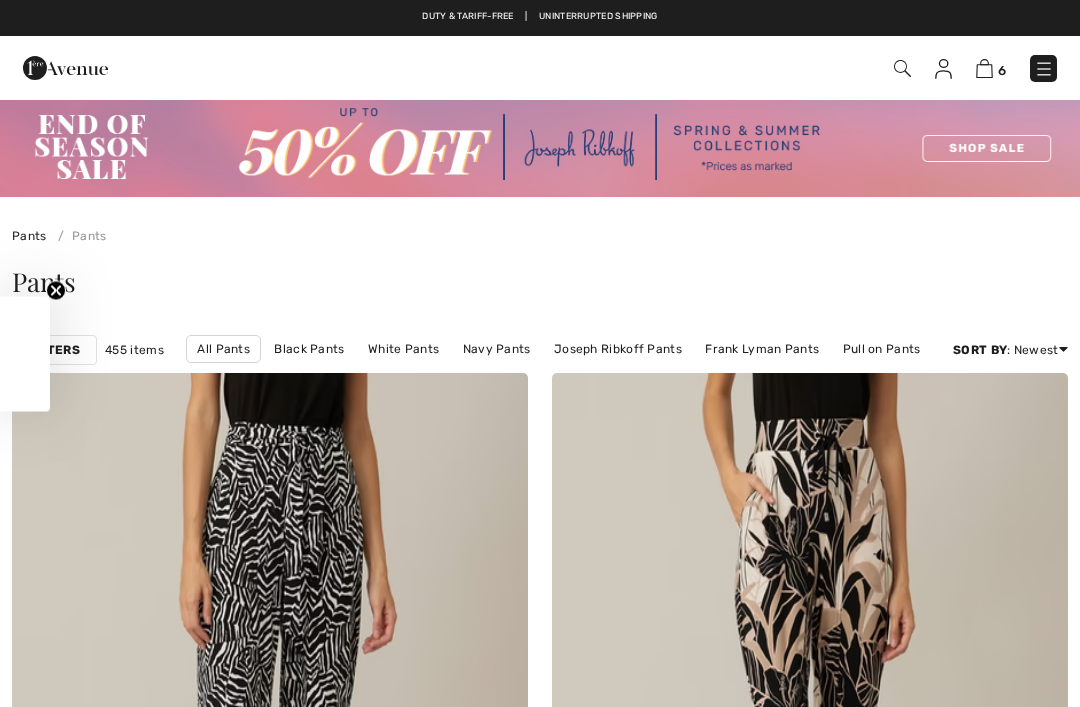 scroll, scrollTop: 0, scrollLeft: 0, axis: both 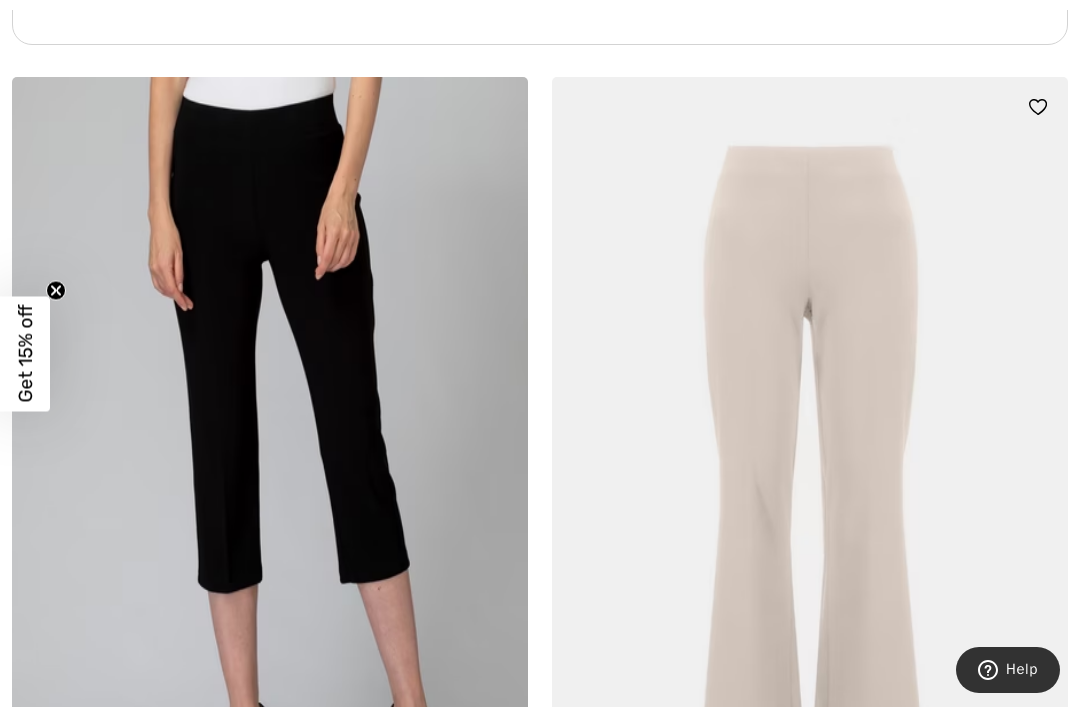 click at bounding box center [810, 464] 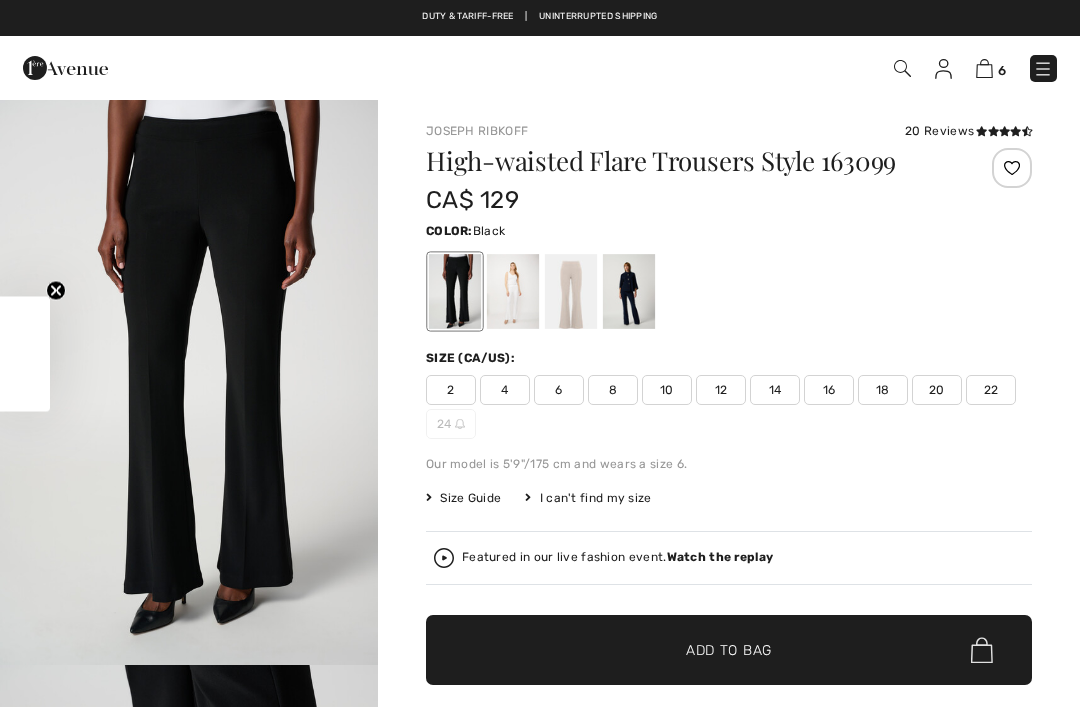 checkbox on "true" 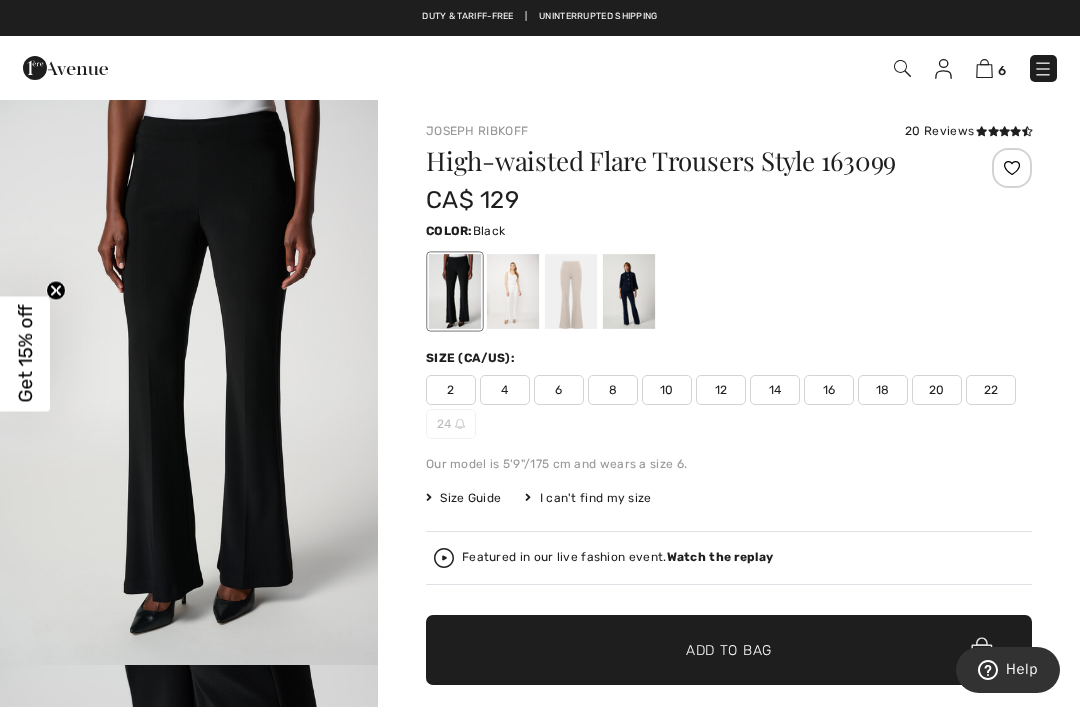 scroll, scrollTop: 0, scrollLeft: 0, axis: both 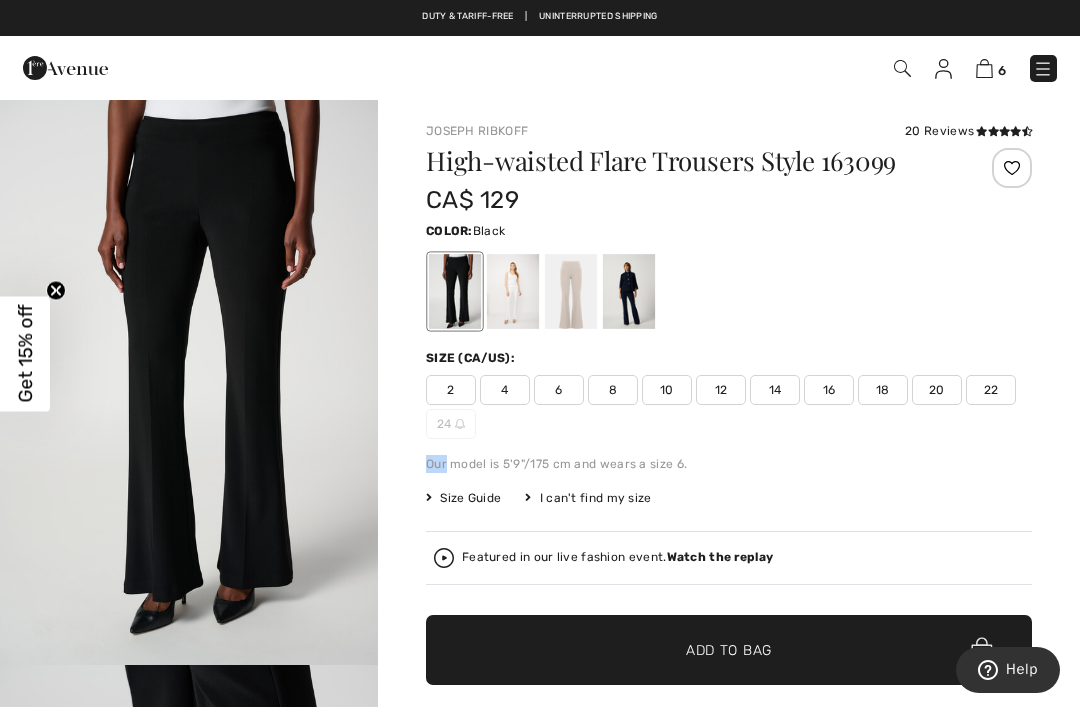 click on "Size Guide
I can't find my size
Select Size
CAN 2
CAN 4
CAN 6
CAN 8
CAN 10
CAN 12
CAN 14
CAN 16
CAN 18
CAN 20
CAN 22
CAN 24 - Sold Out" at bounding box center (729, 498) 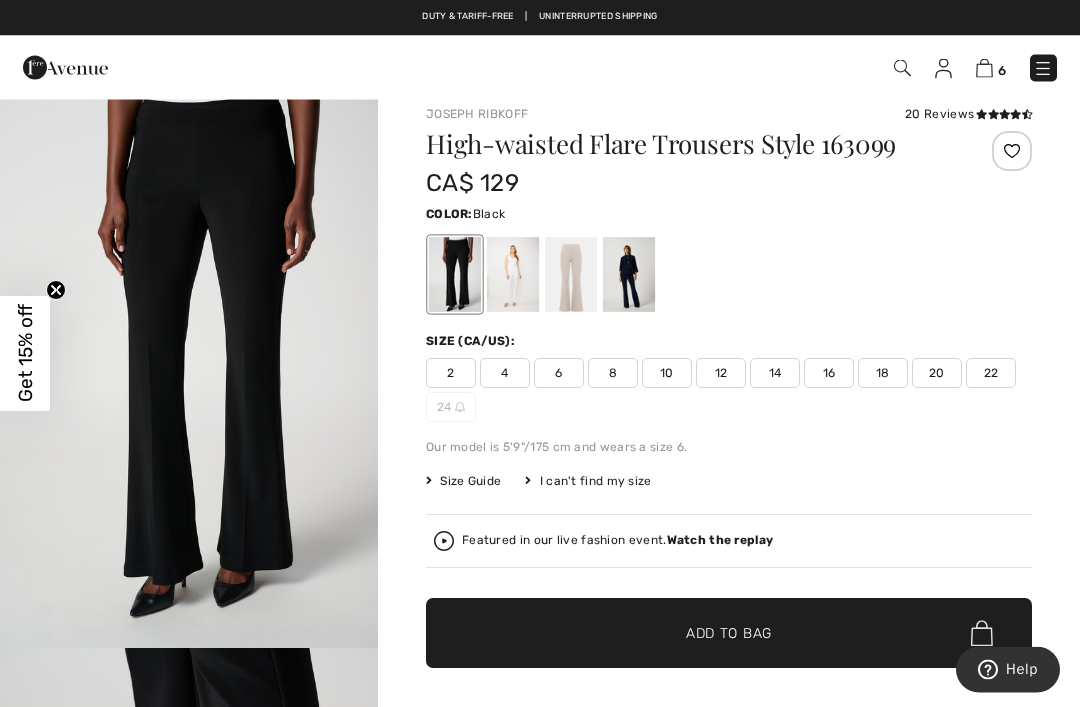 scroll, scrollTop: 0, scrollLeft: 0, axis: both 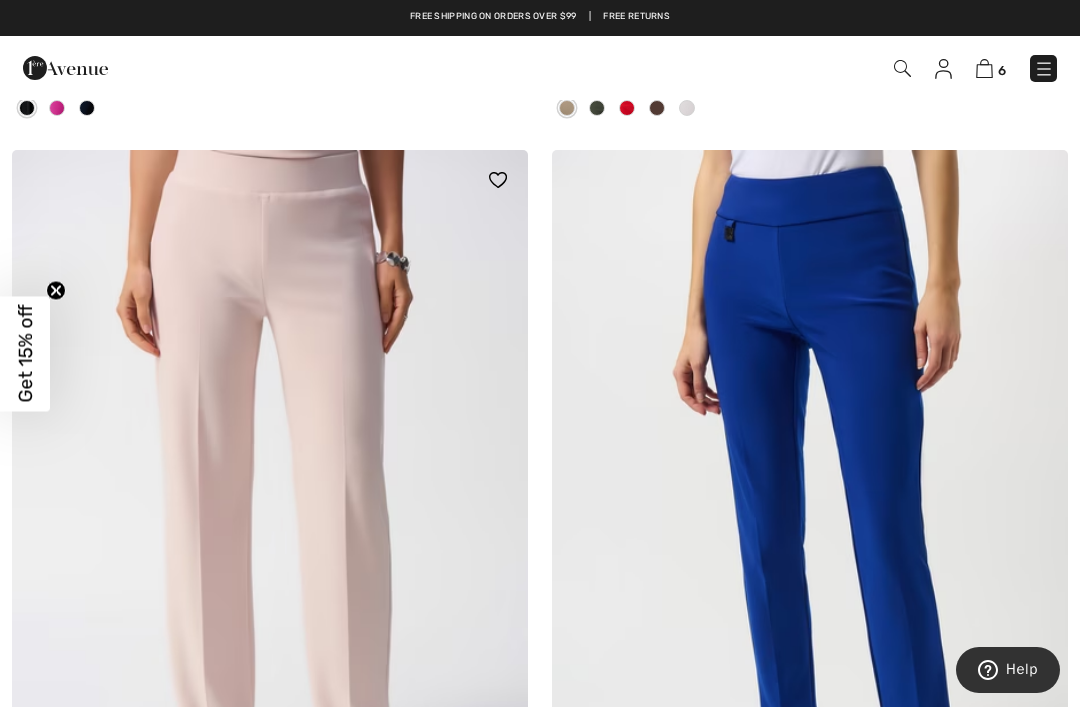 click at bounding box center (270, 537) 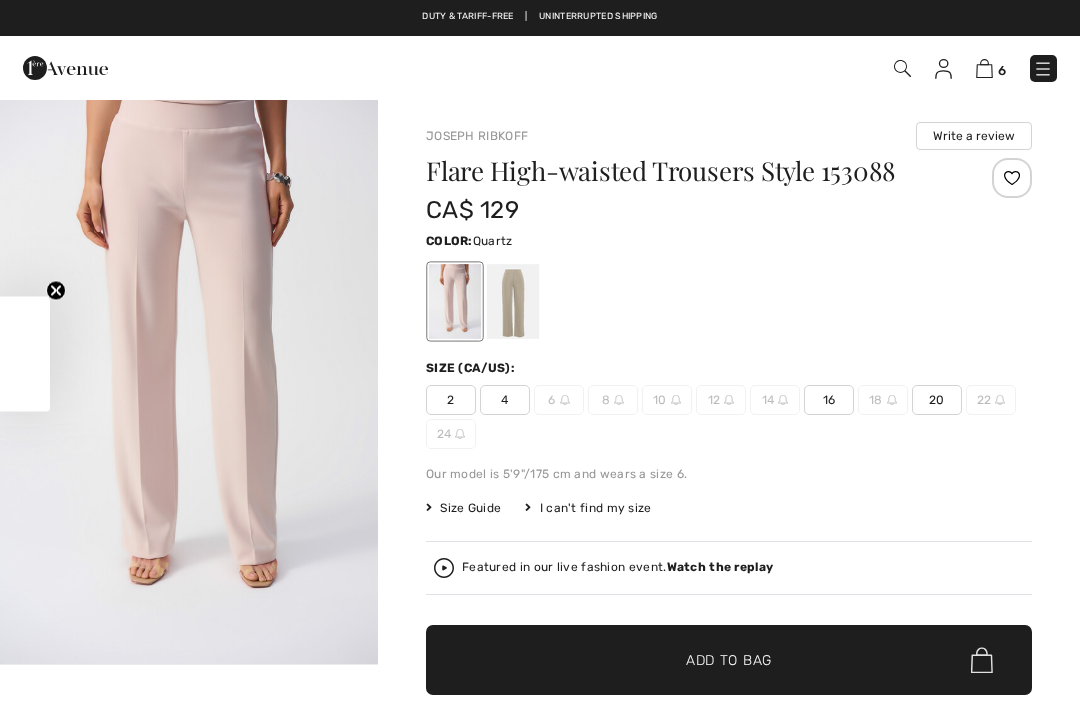 checkbox on "true" 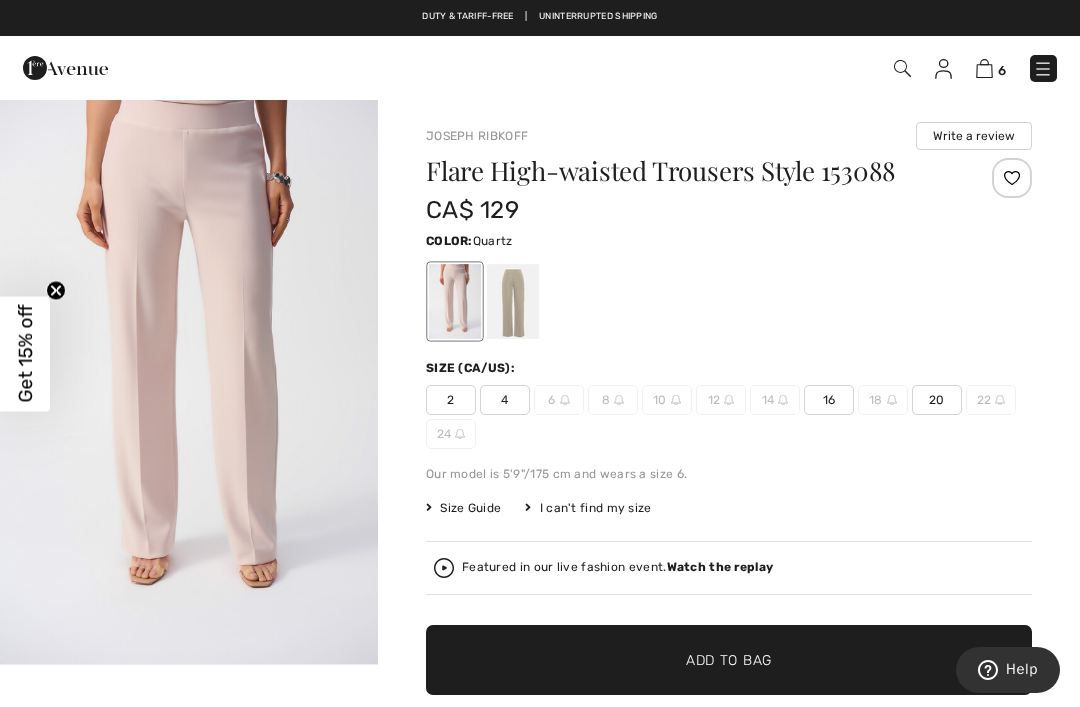 scroll, scrollTop: 0, scrollLeft: 0, axis: both 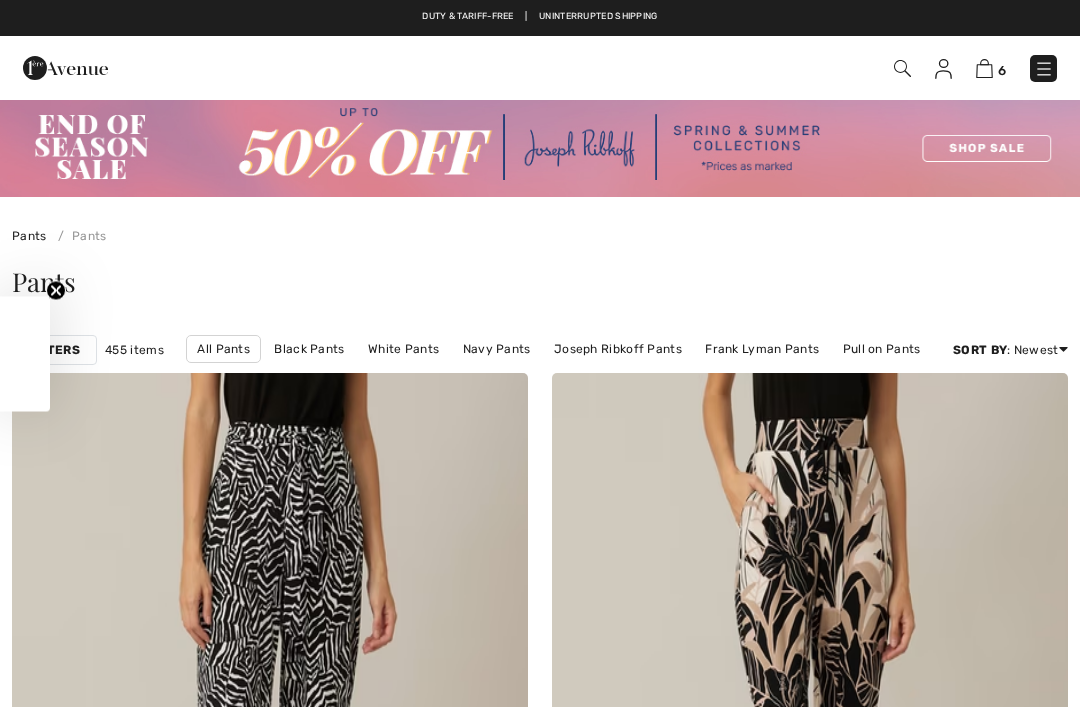 checkbox on "true" 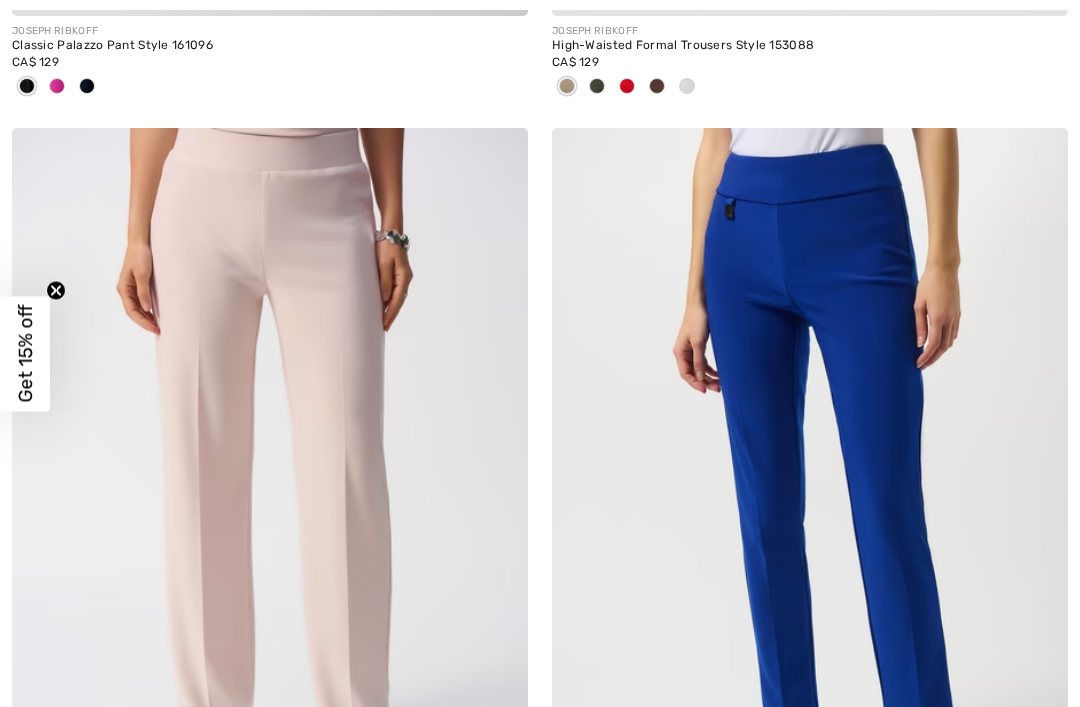 scroll, scrollTop: 7552, scrollLeft: 0, axis: vertical 